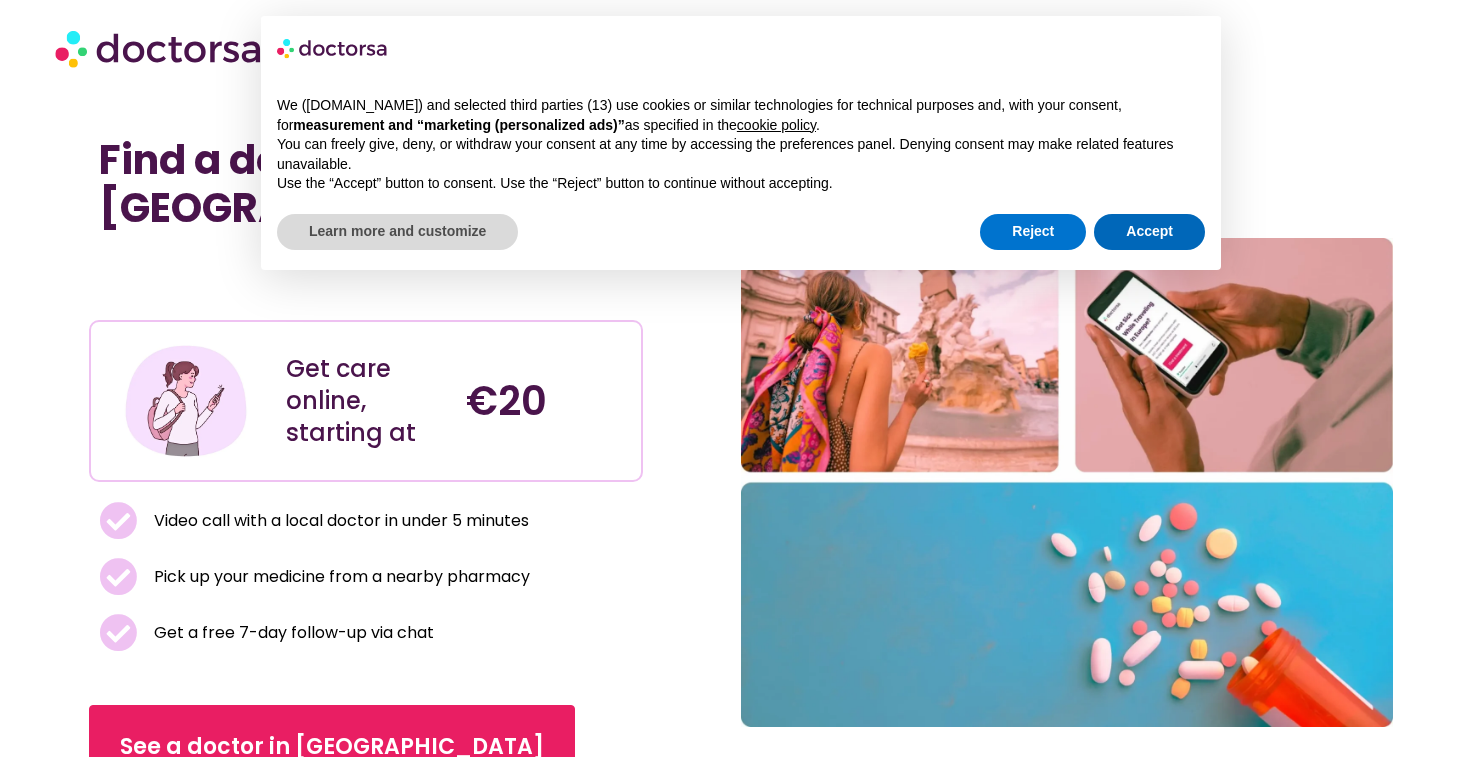 scroll, scrollTop: 0, scrollLeft: 0, axis: both 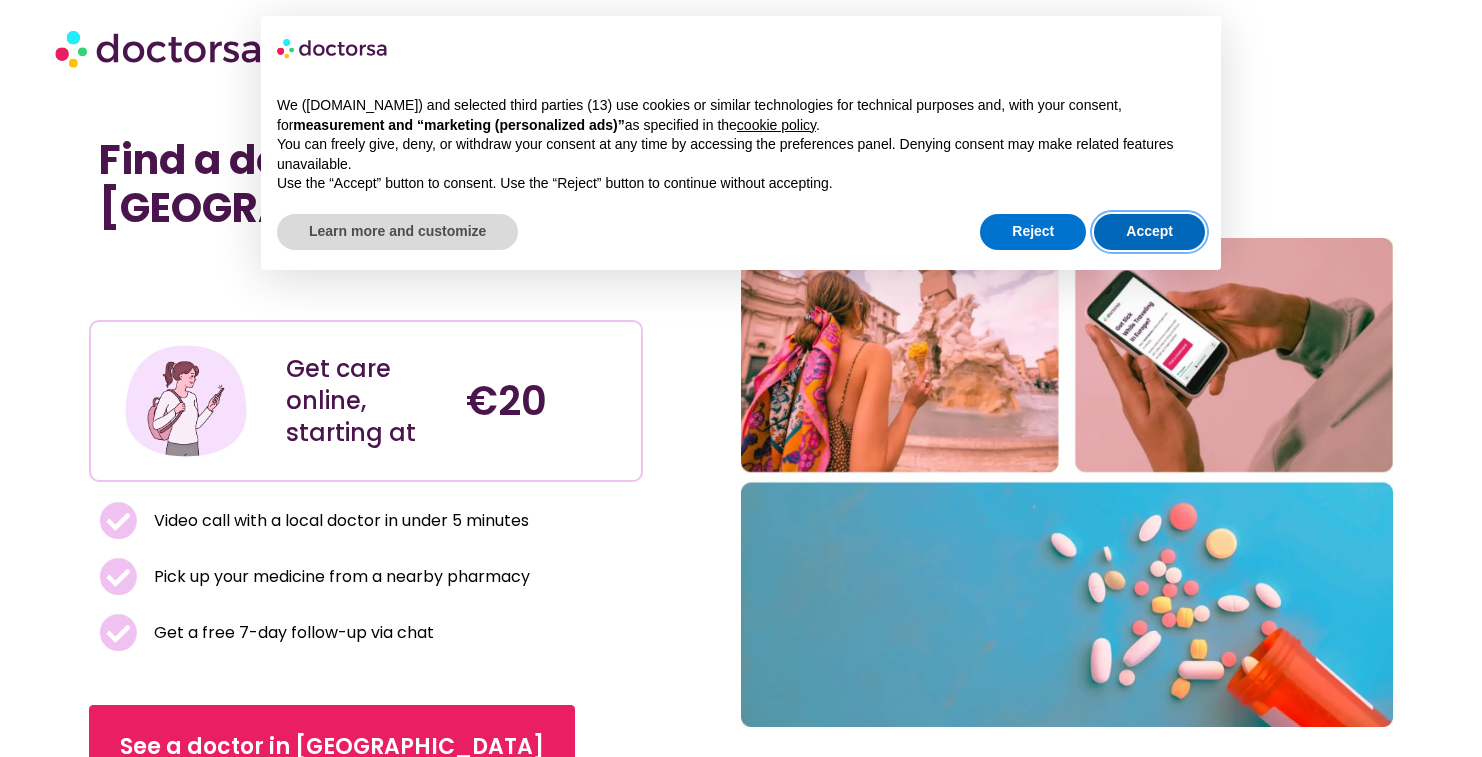 click on "Accept" at bounding box center [1149, 232] 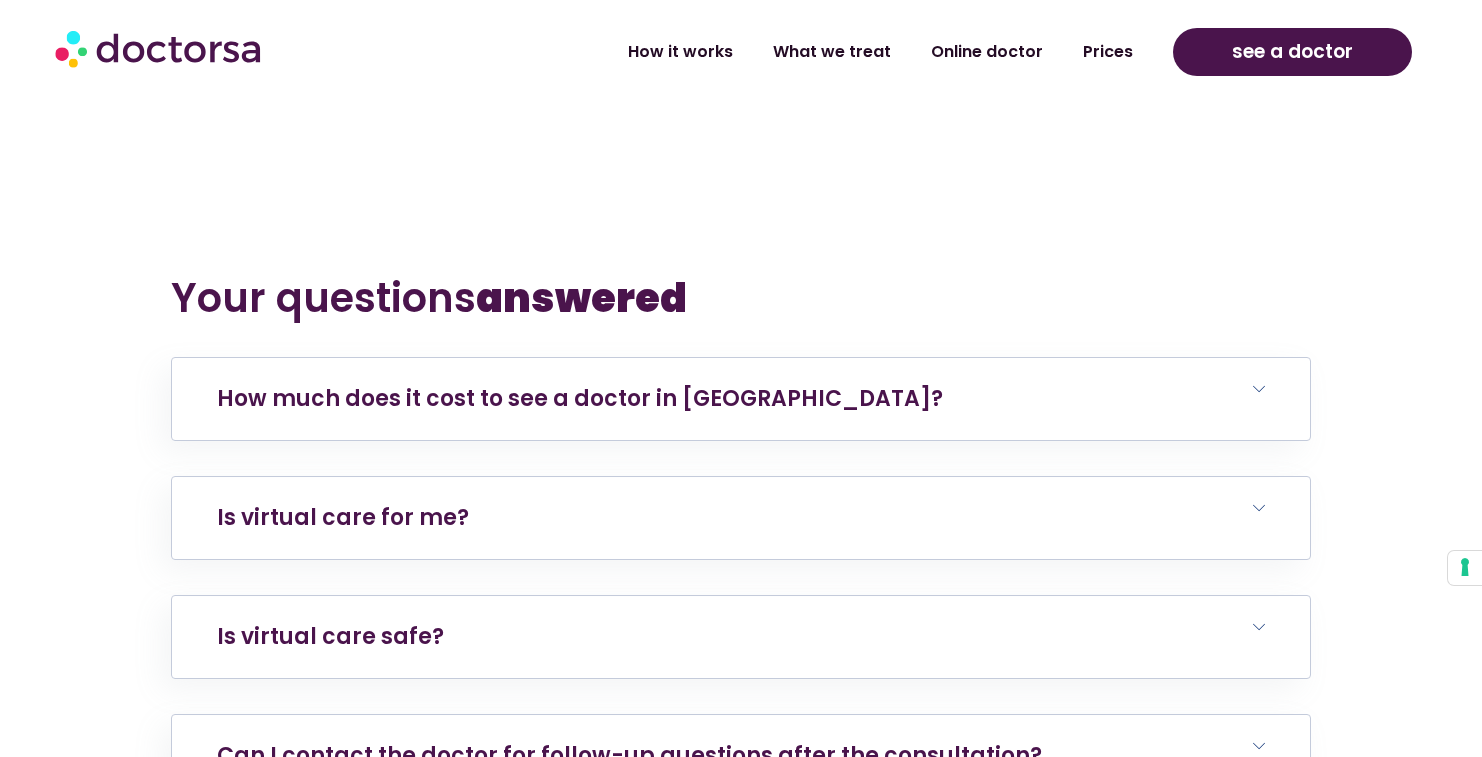 scroll, scrollTop: 3660, scrollLeft: 0, axis: vertical 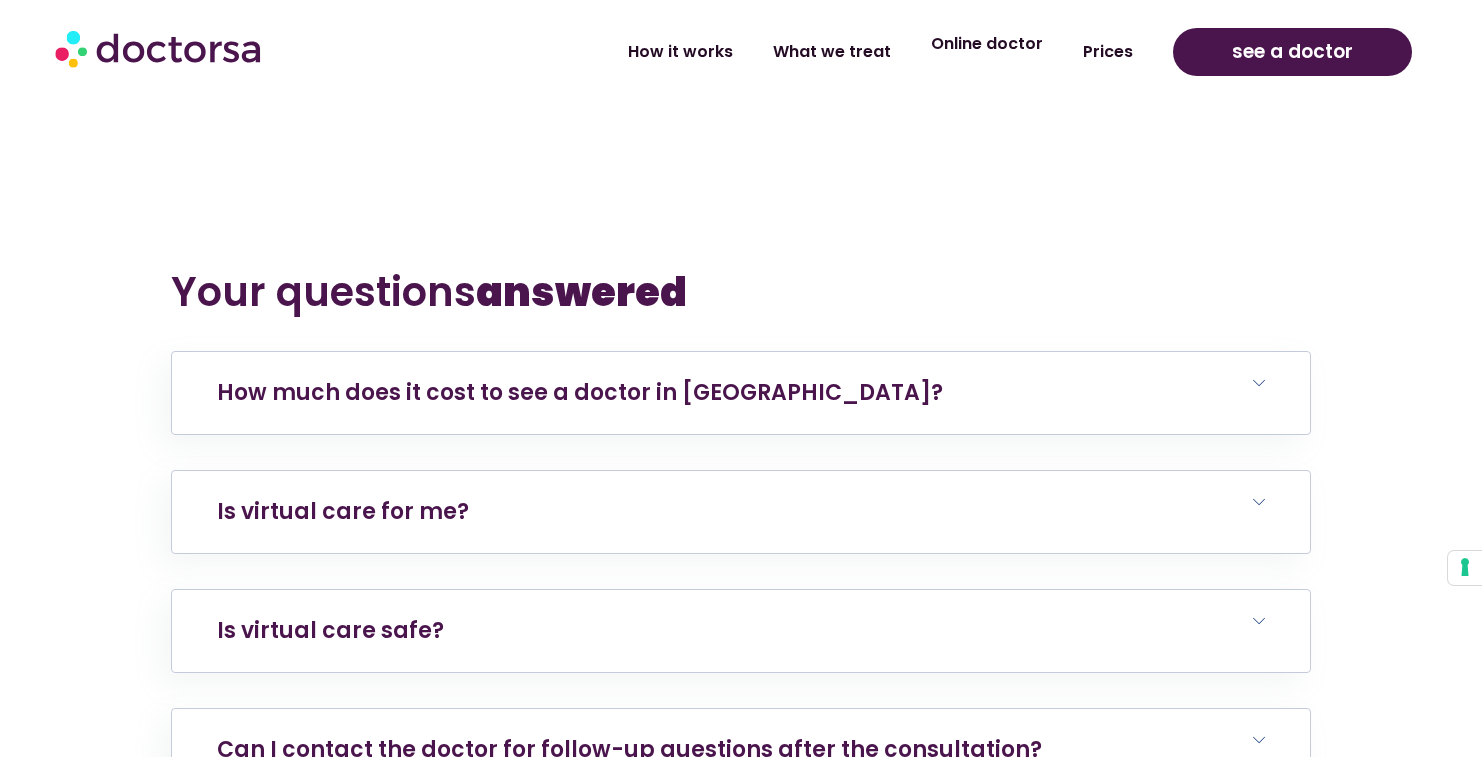 click on "Online doctor" 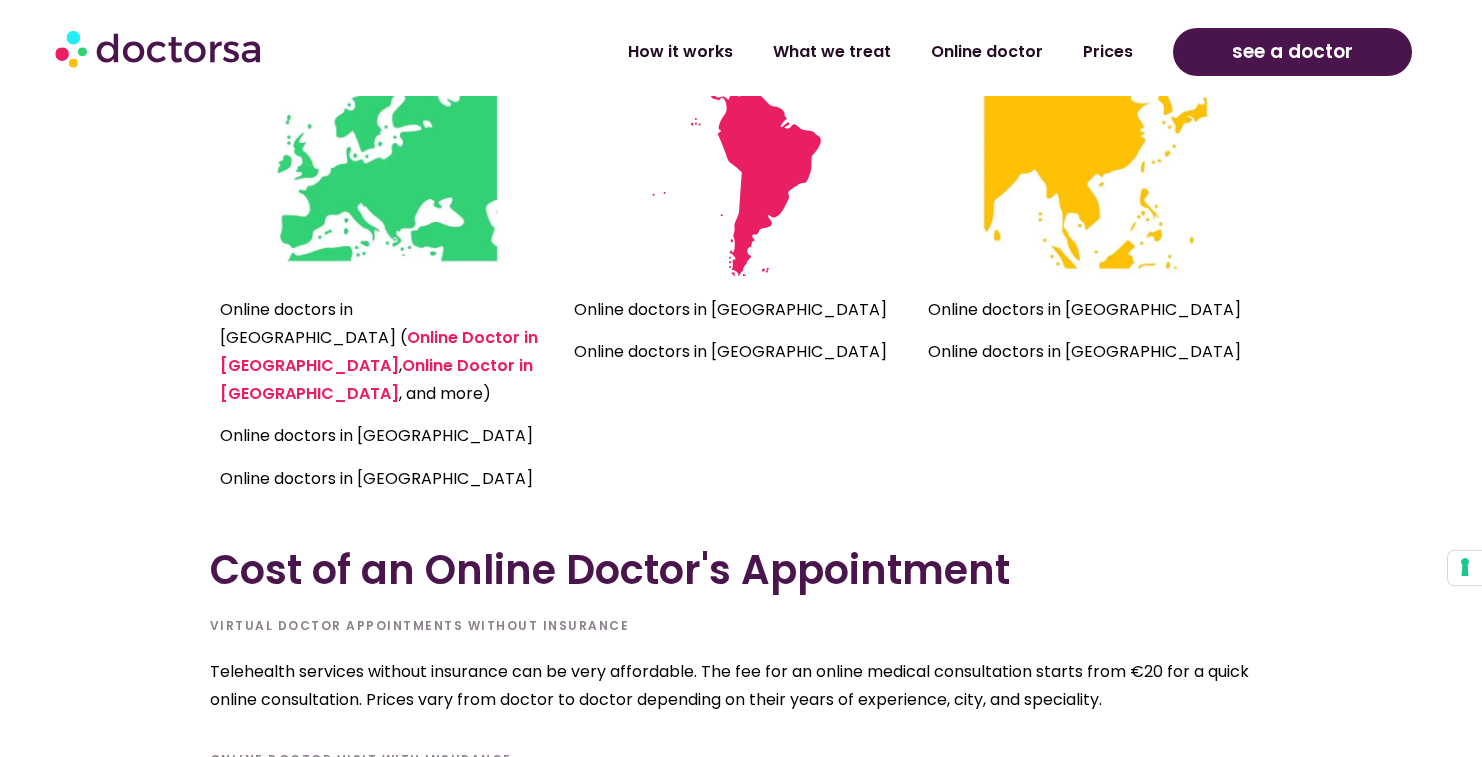 scroll, scrollTop: 4644, scrollLeft: 0, axis: vertical 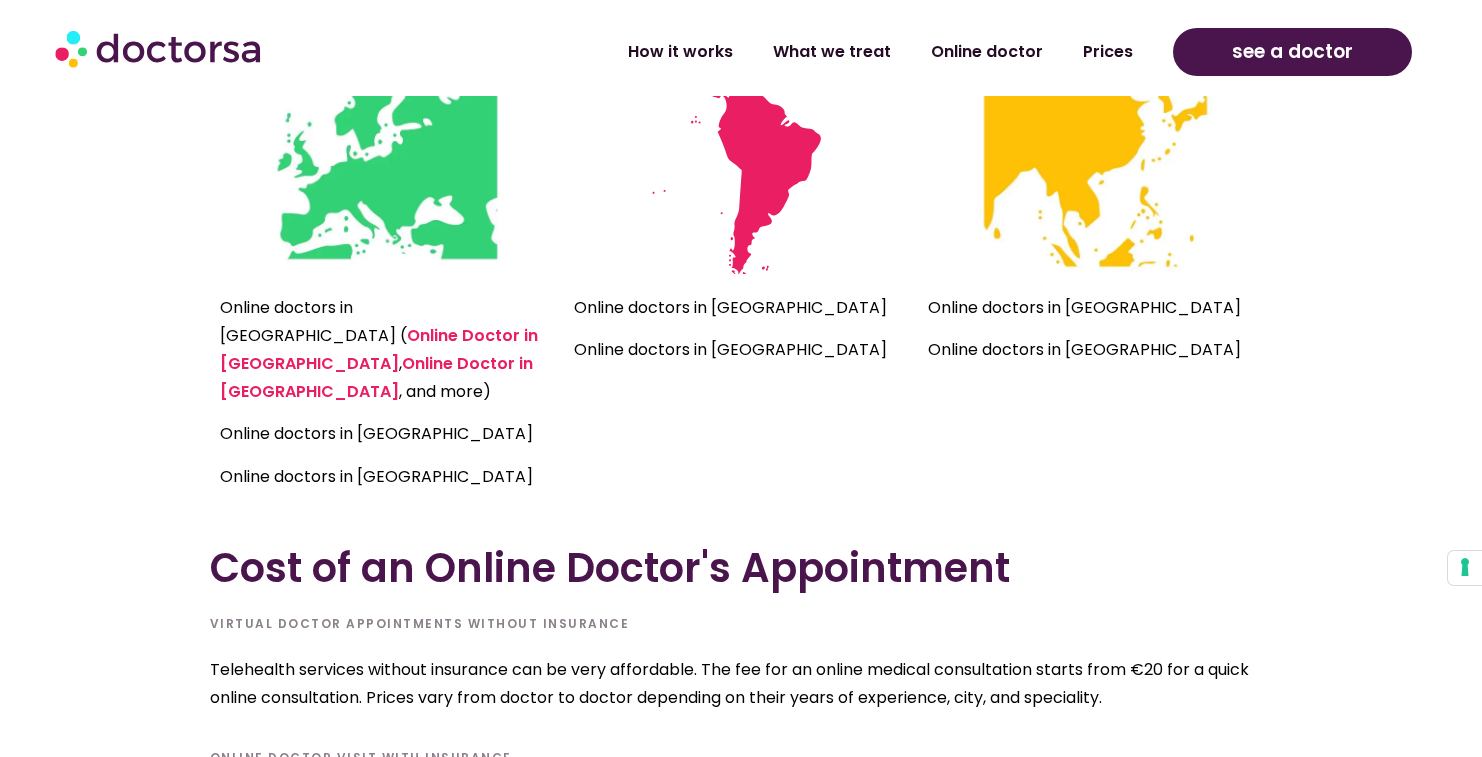 click at bounding box center (386, 153) 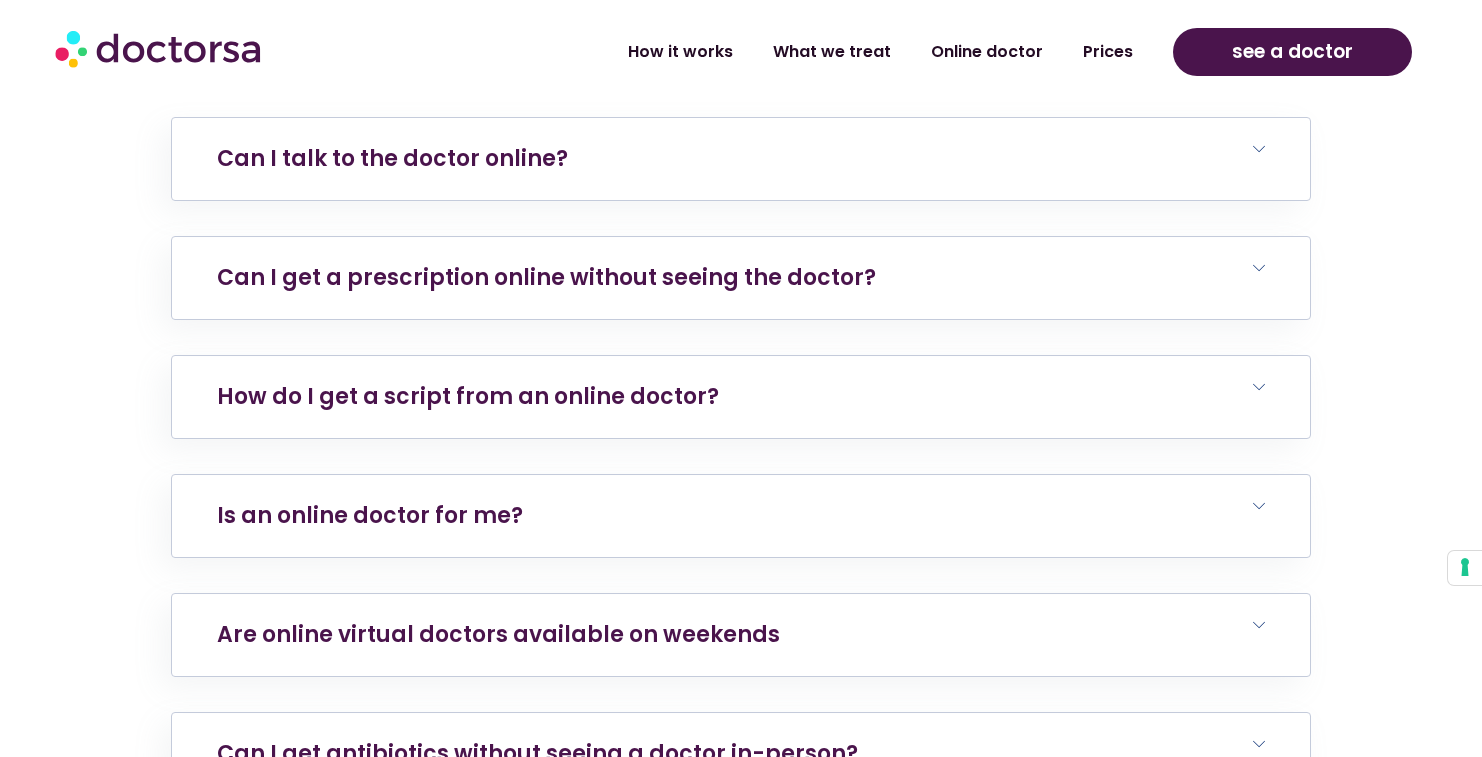 scroll, scrollTop: 6576, scrollLeft: 0, axis: vertical 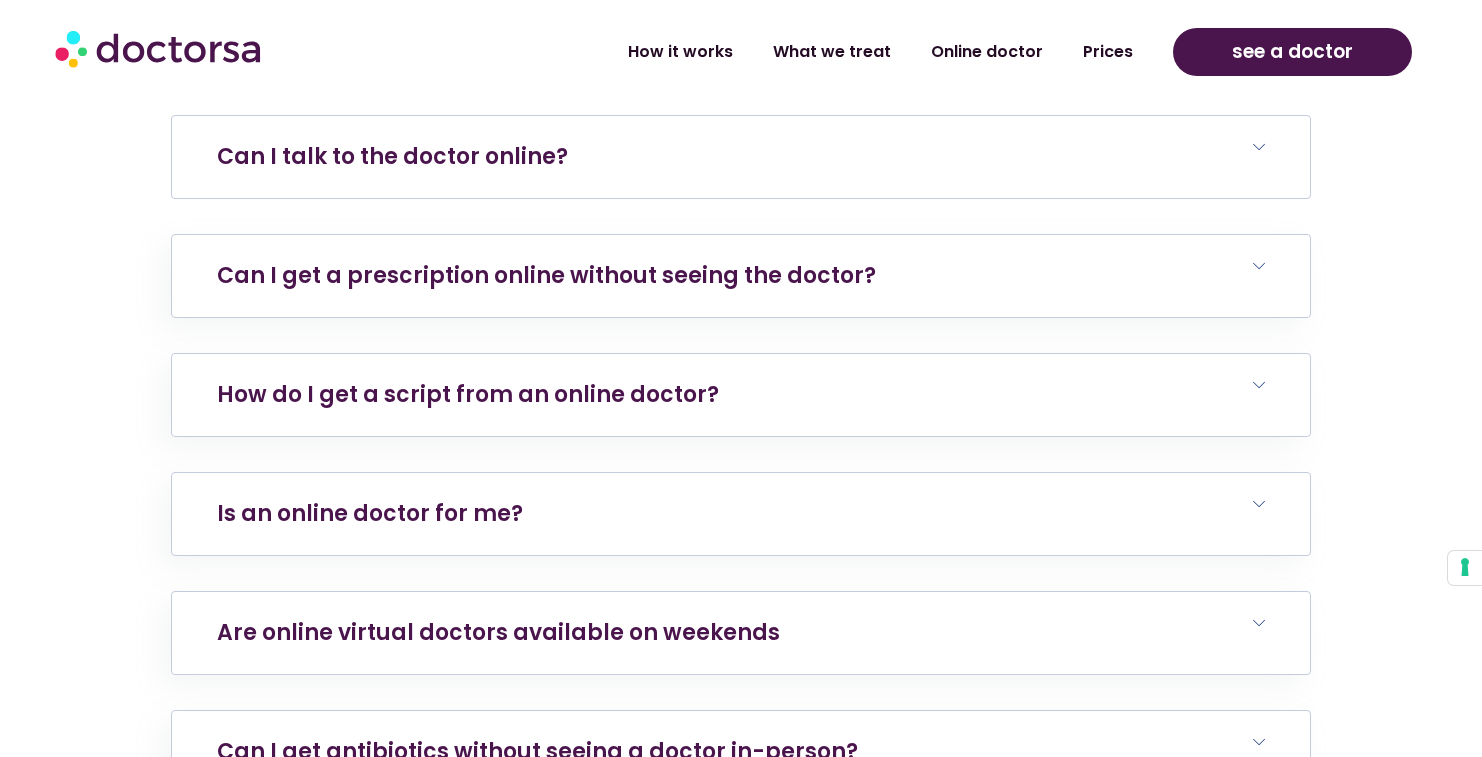 click on "Can I talk to the doctor online?" at bounding box center (392, 156) 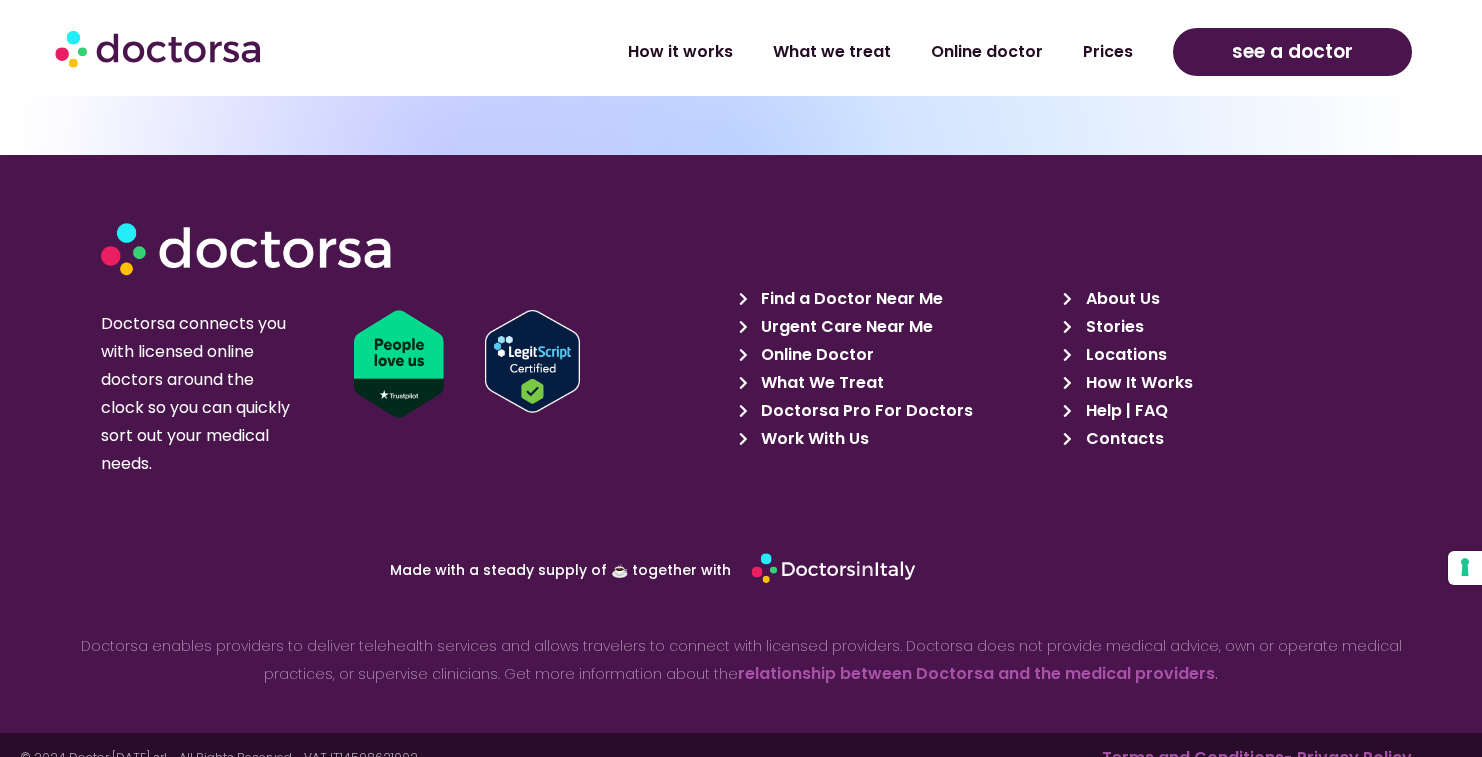 scroll, scrollTop: 8864, scrollLeft: 0, axis: vertical 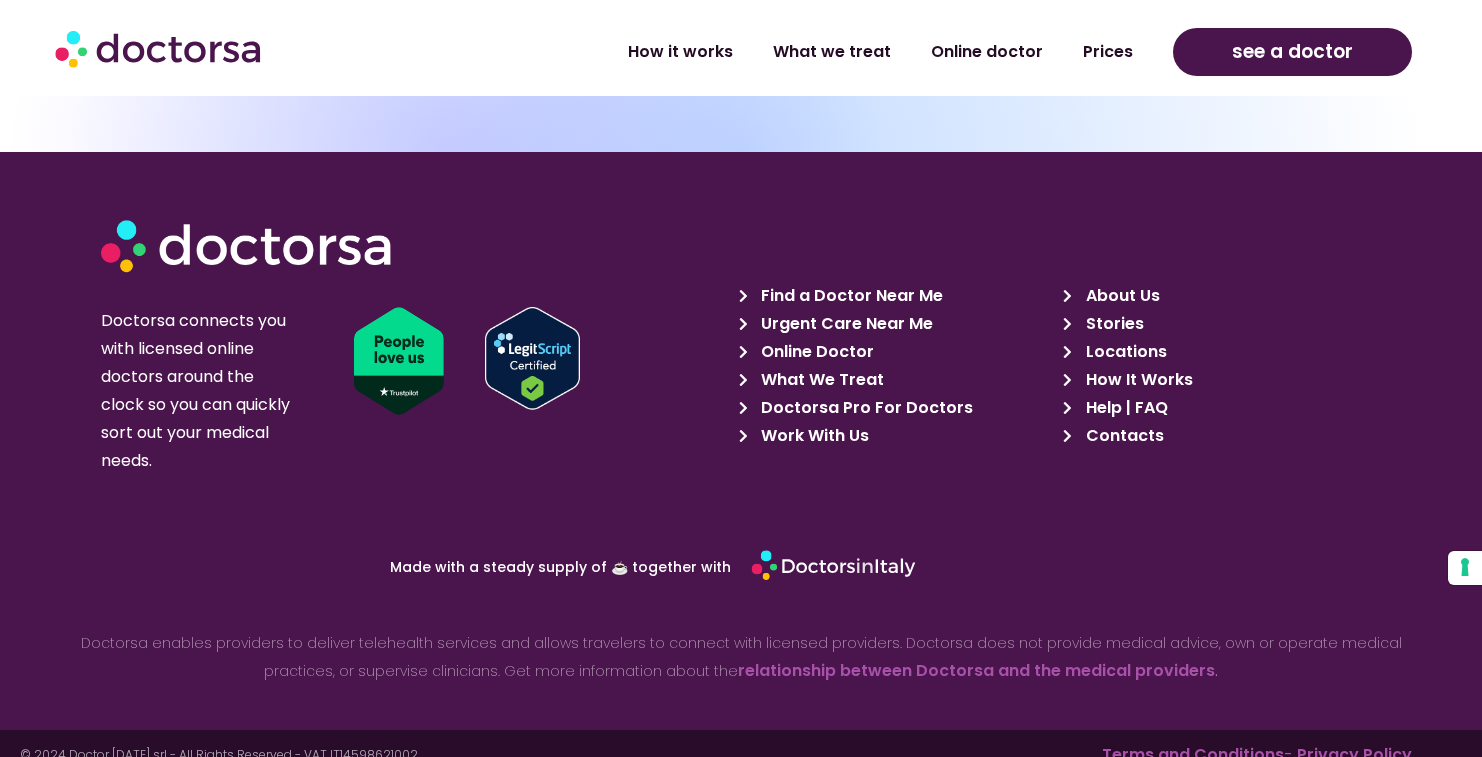 click on "About Us" at bounding box center (1120, 296) 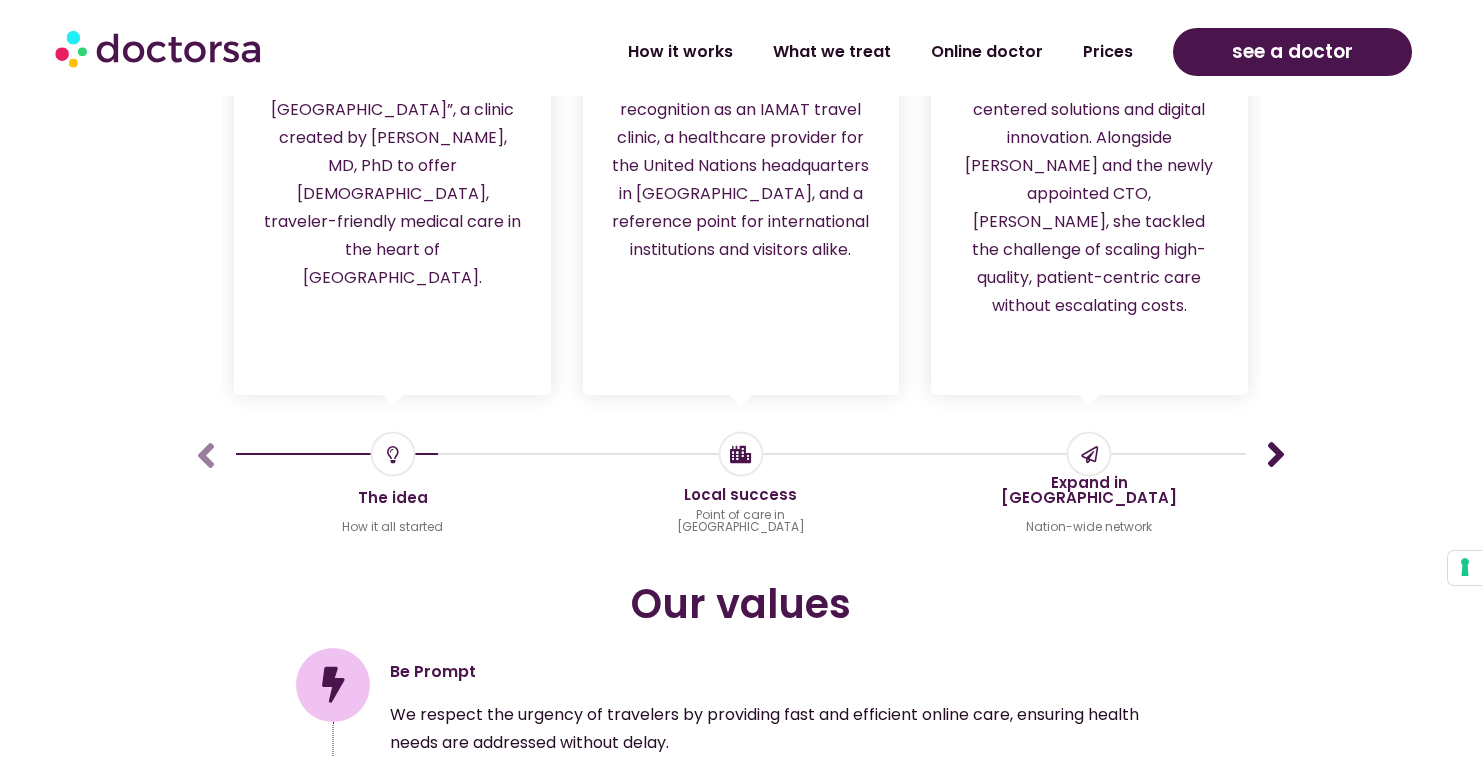 scroll, scrollTop: 2333, scrollLeft: 0, axis: vertical 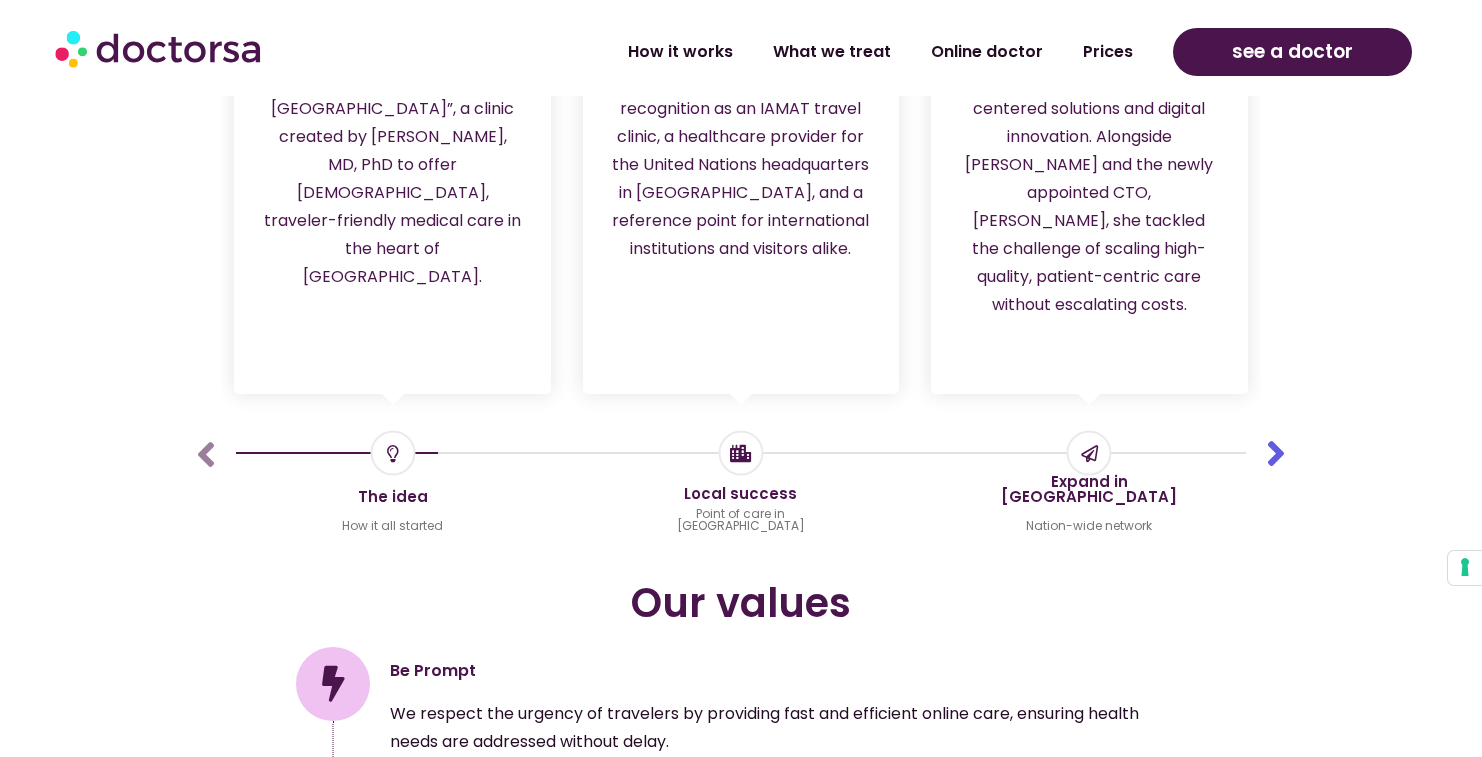 click at bounding box center (1276, 454) 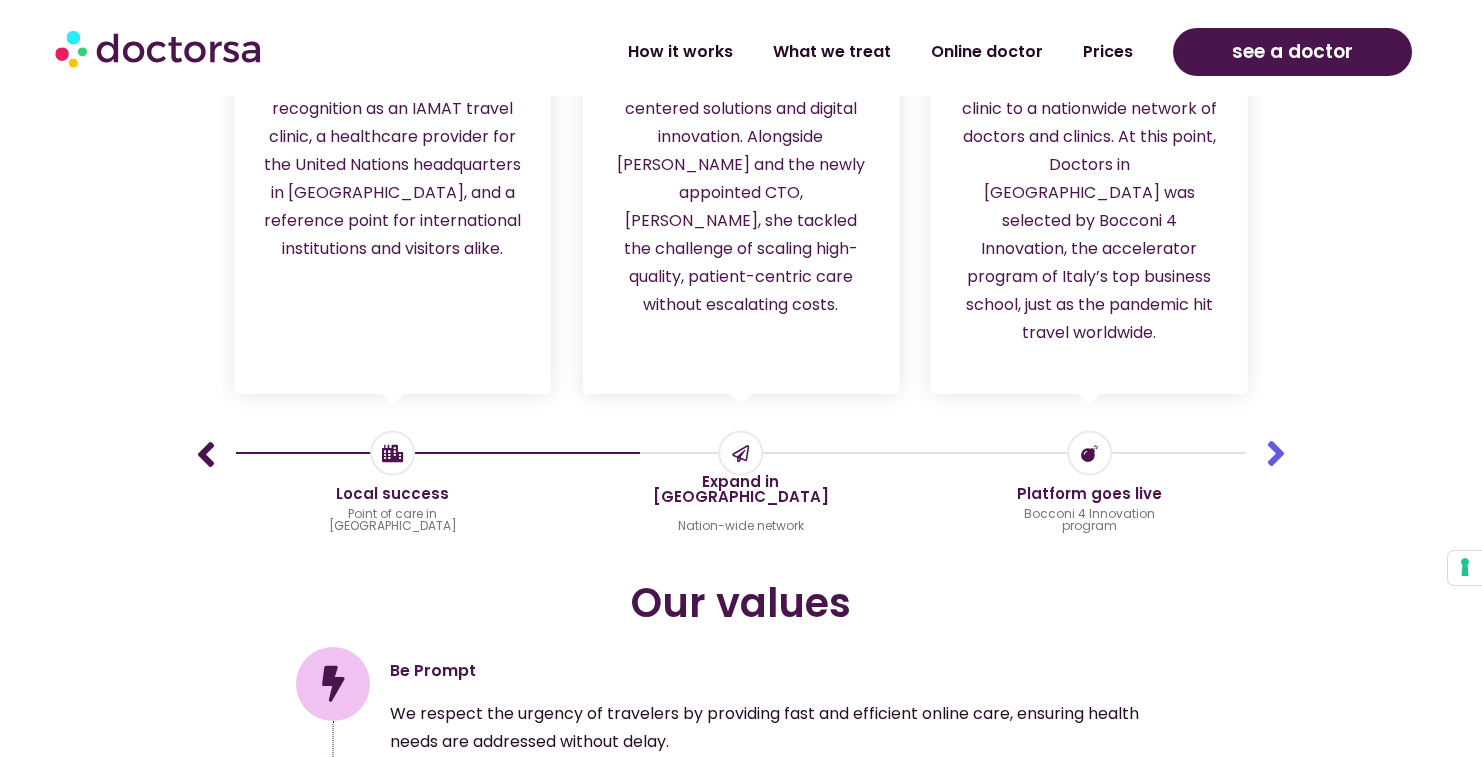 click at bounding box center [1276, 454] 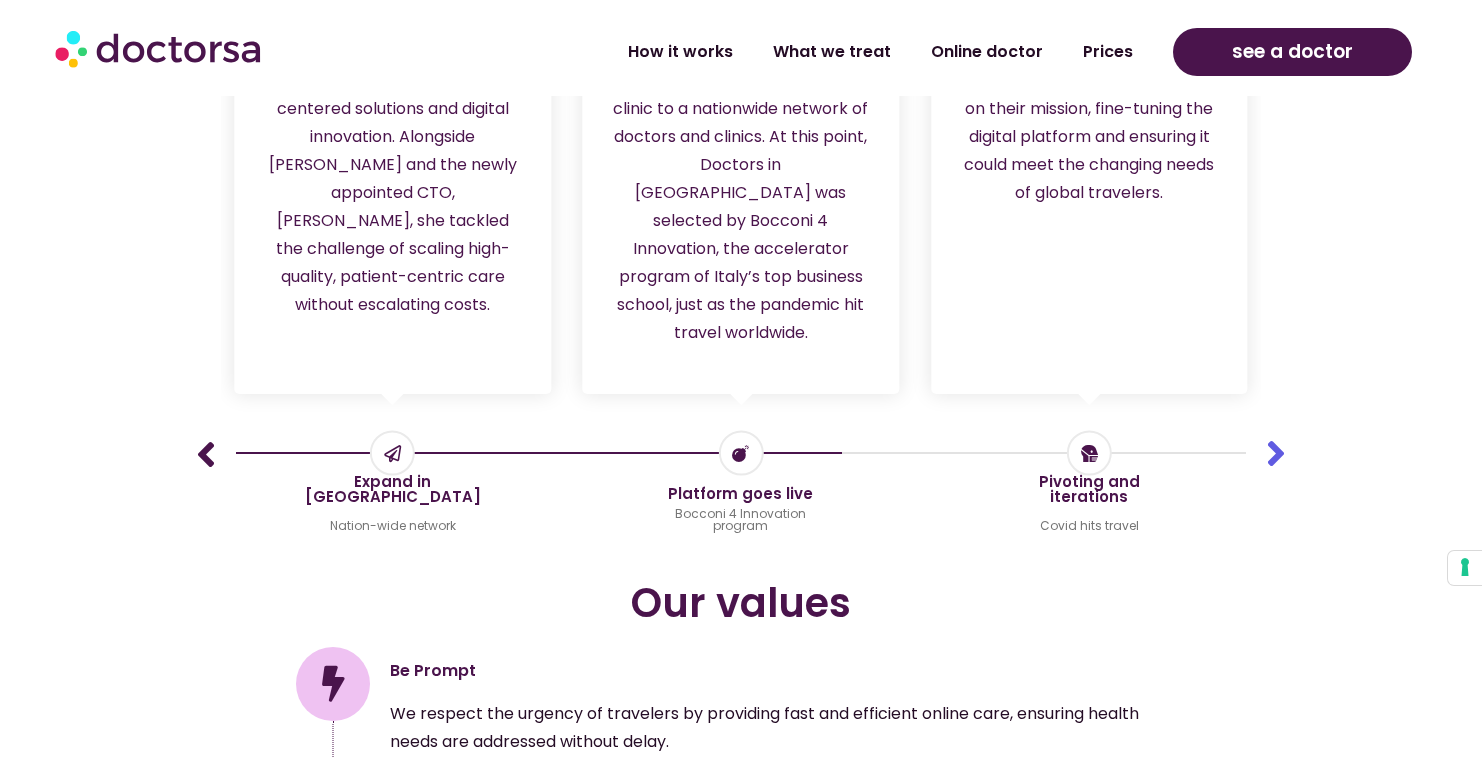 click at bounding box center (1276, 454) 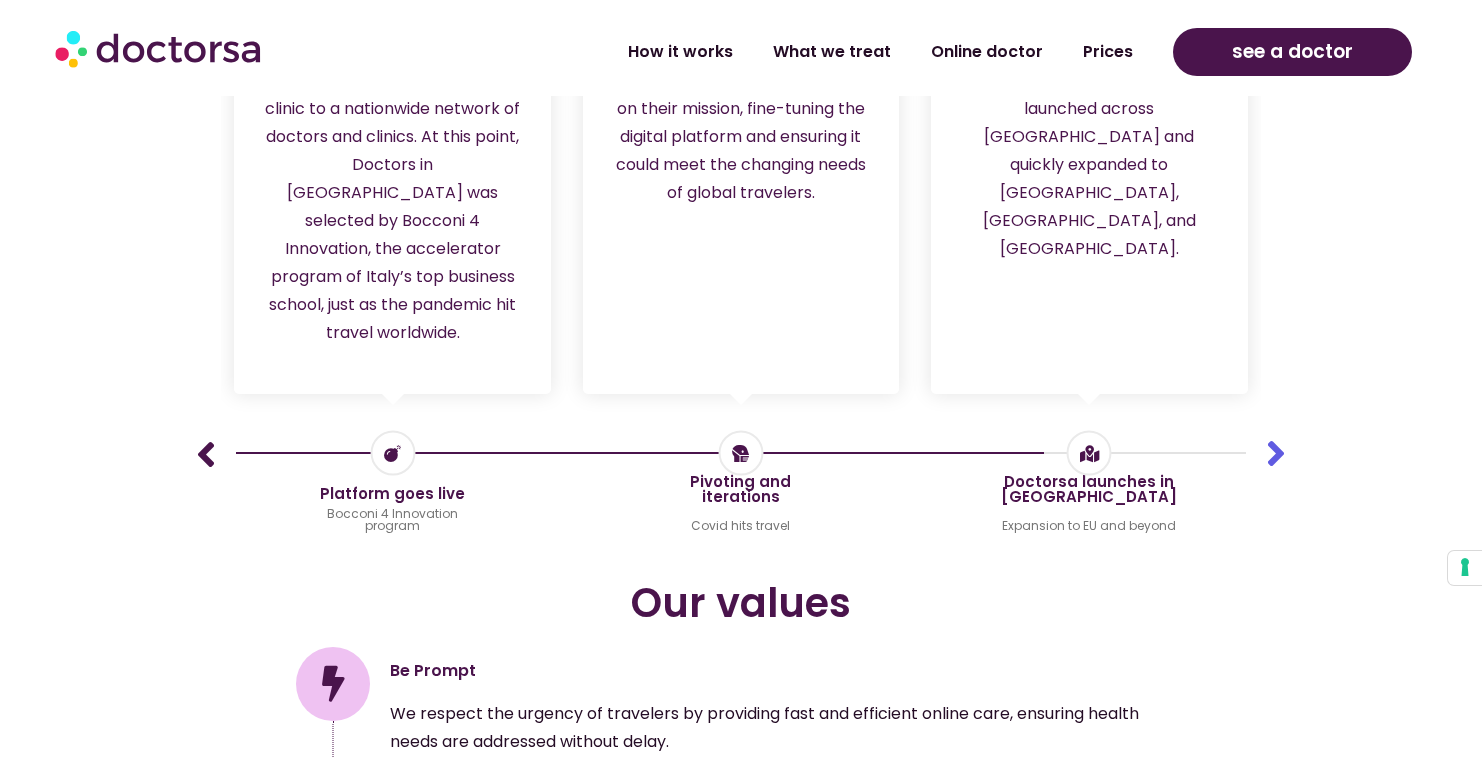 click at bounding box center [1276, 454] 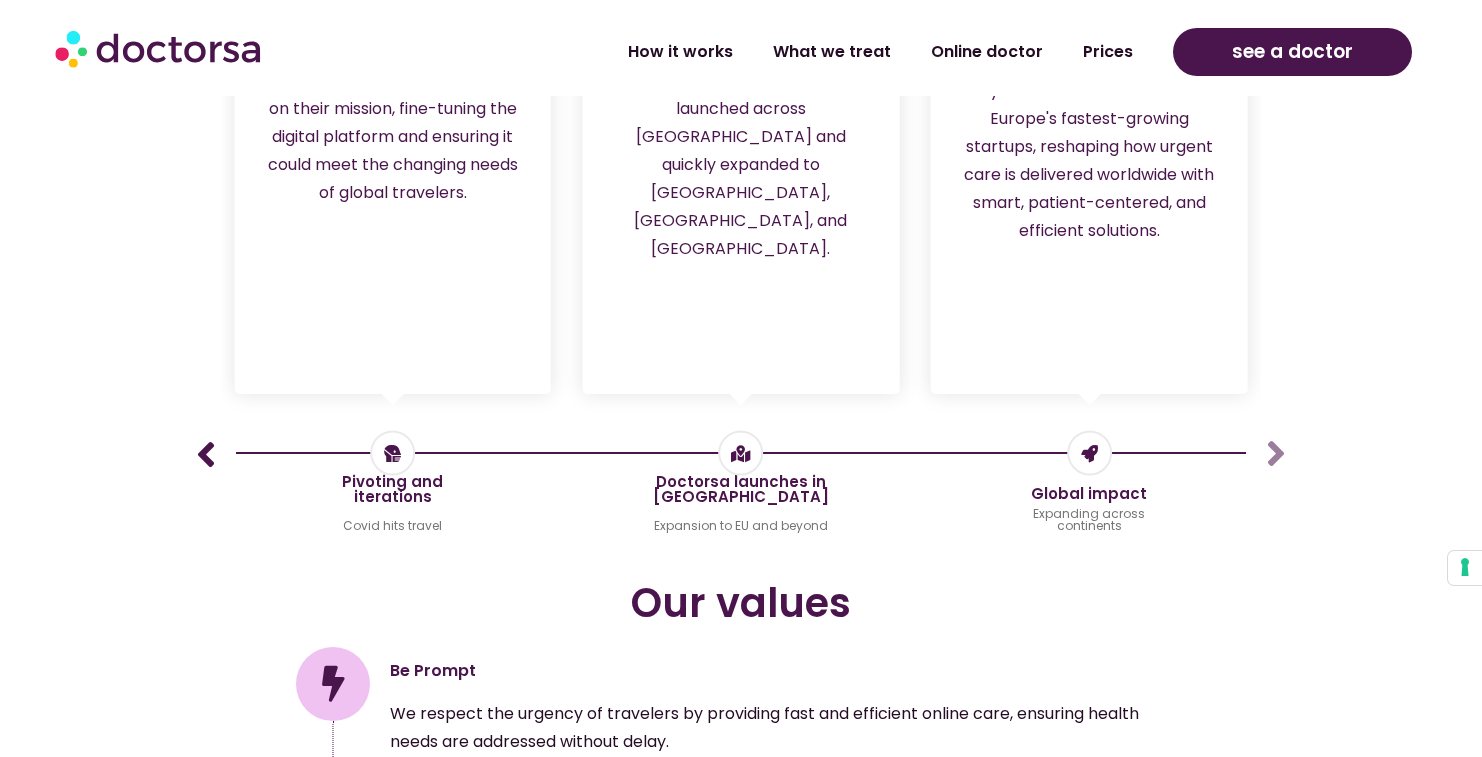 click on "Doctorsa launches in Europe" at bounding box center [741, 489] 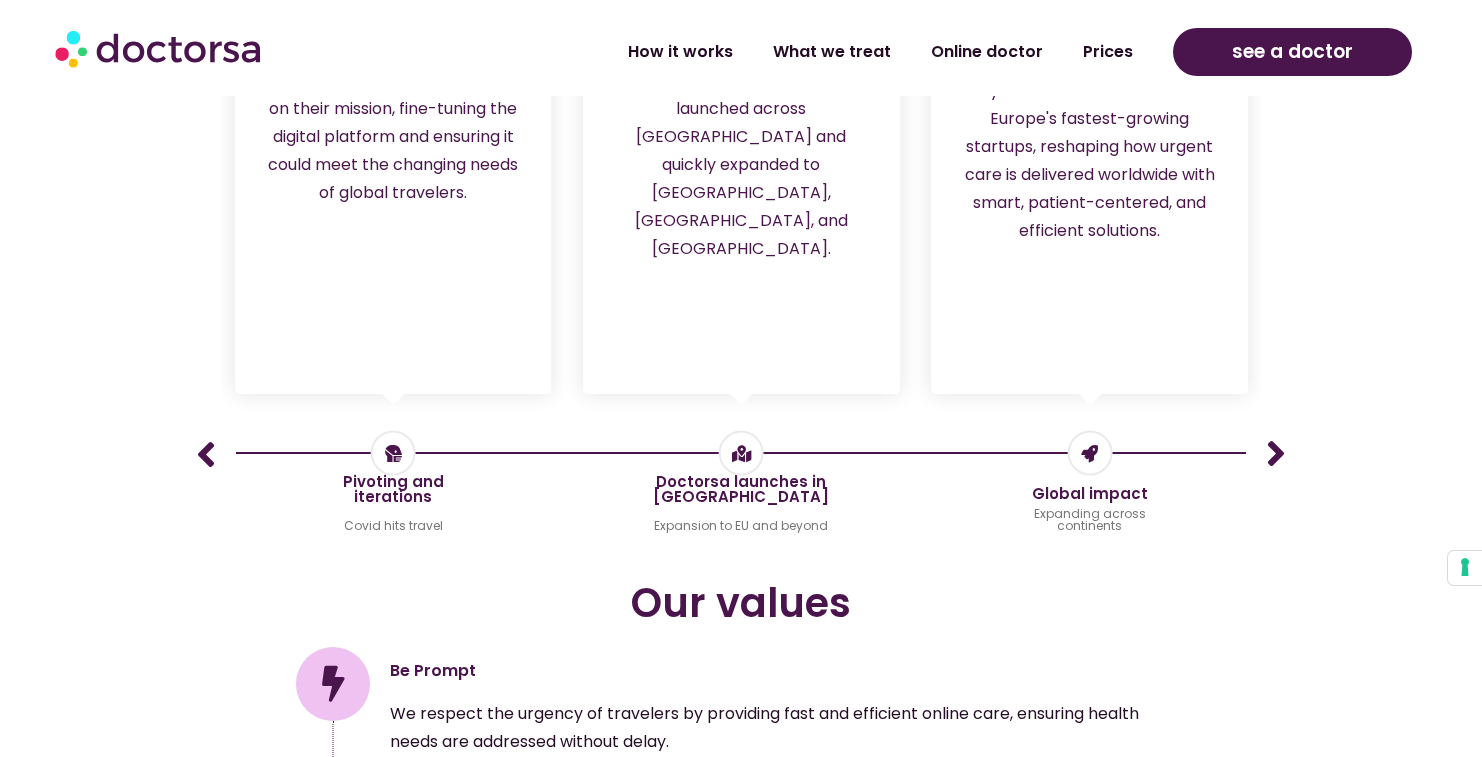 click on "Expansion to EU and beyond" at bounding box center (741, 526) 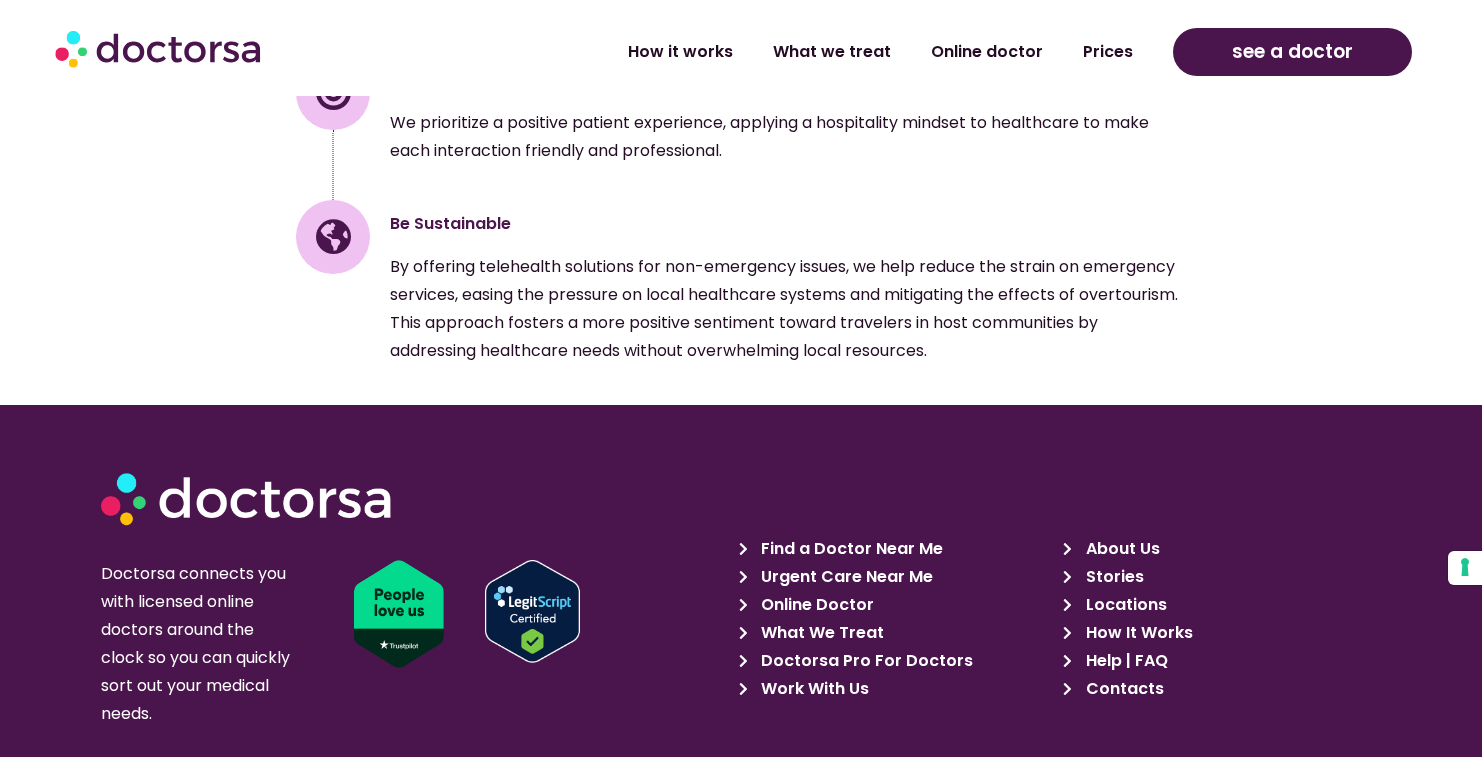 scroll, scrollTop: 3096, scrollLeft: 0, axis: vertical 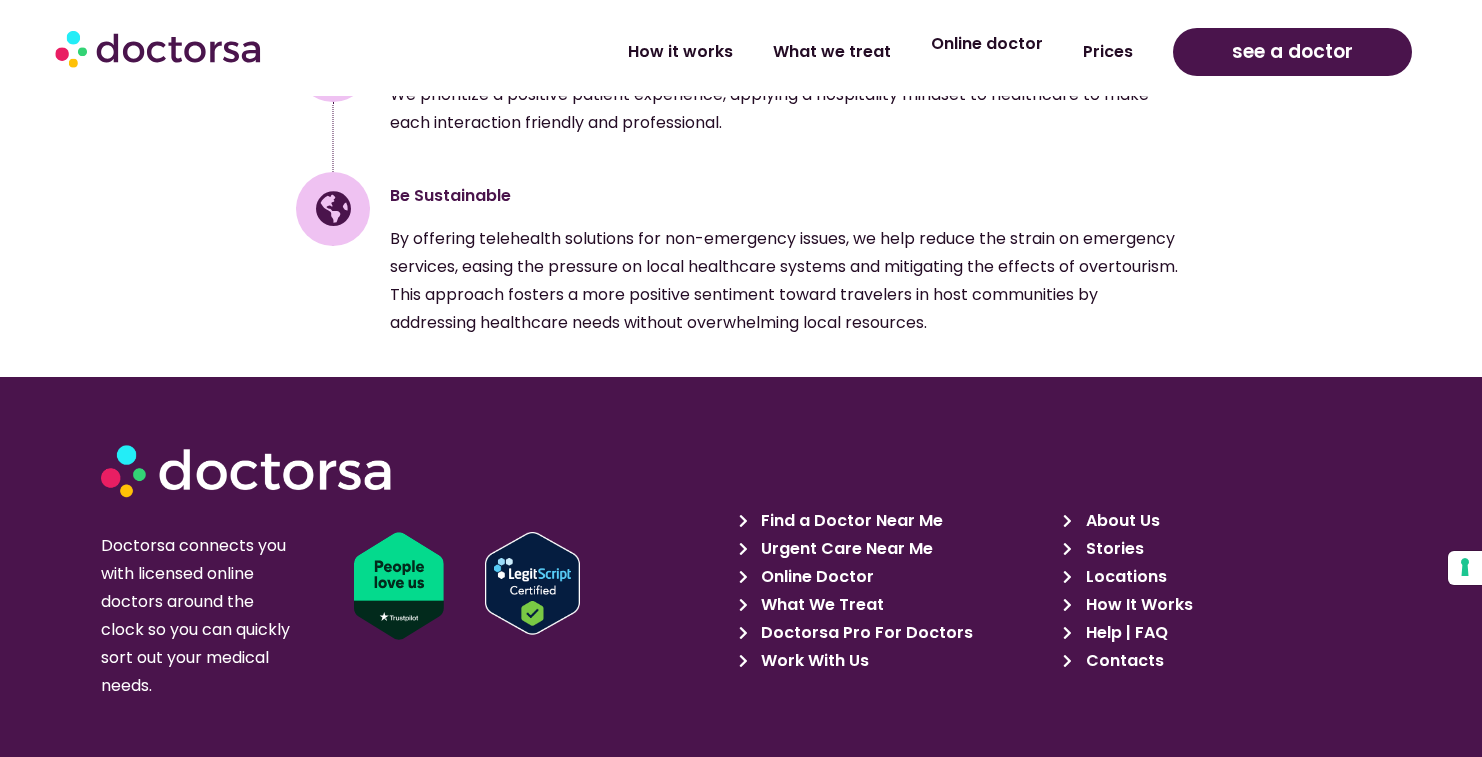 click on "Online doctor" 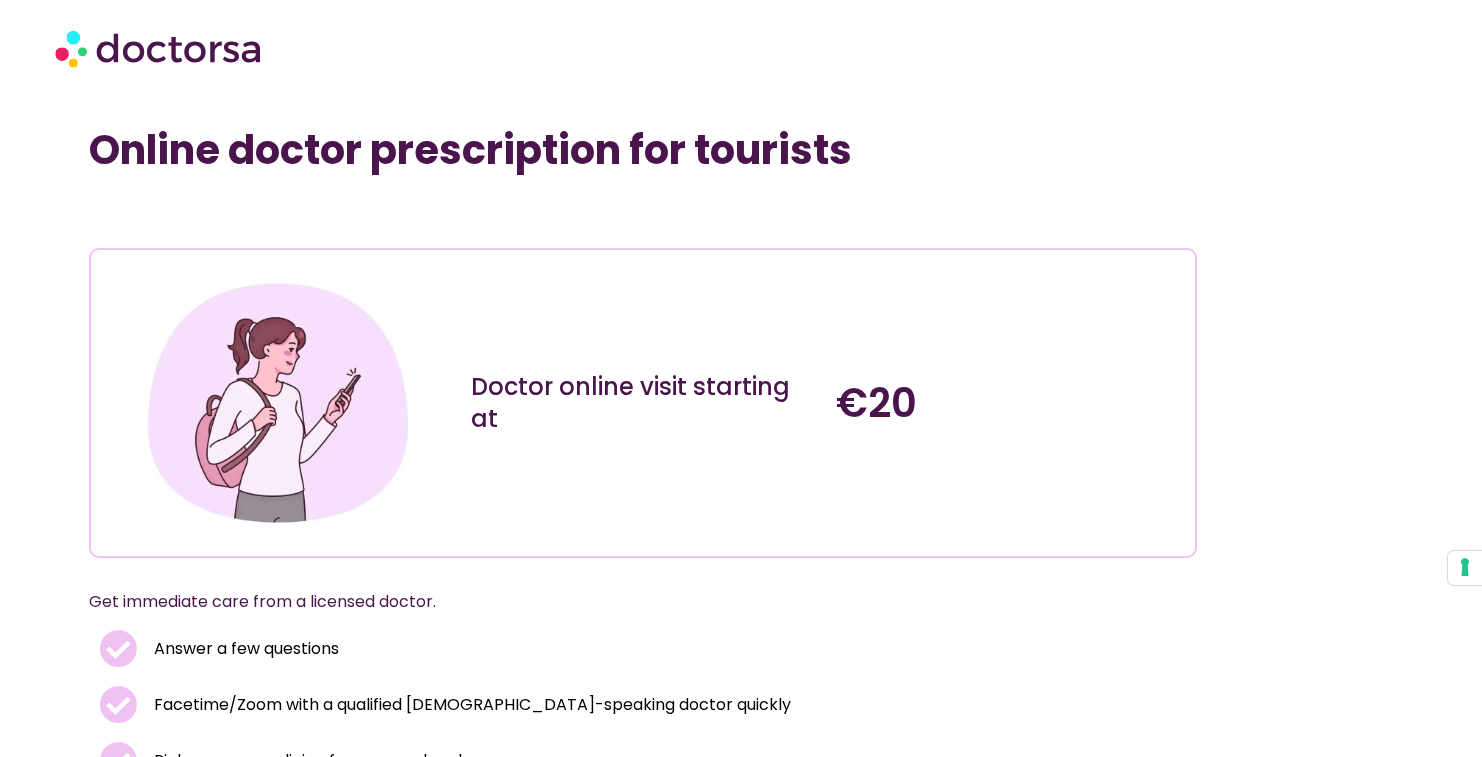 scroll, scrollTop: 0, scrollLeft: 0, axis: both 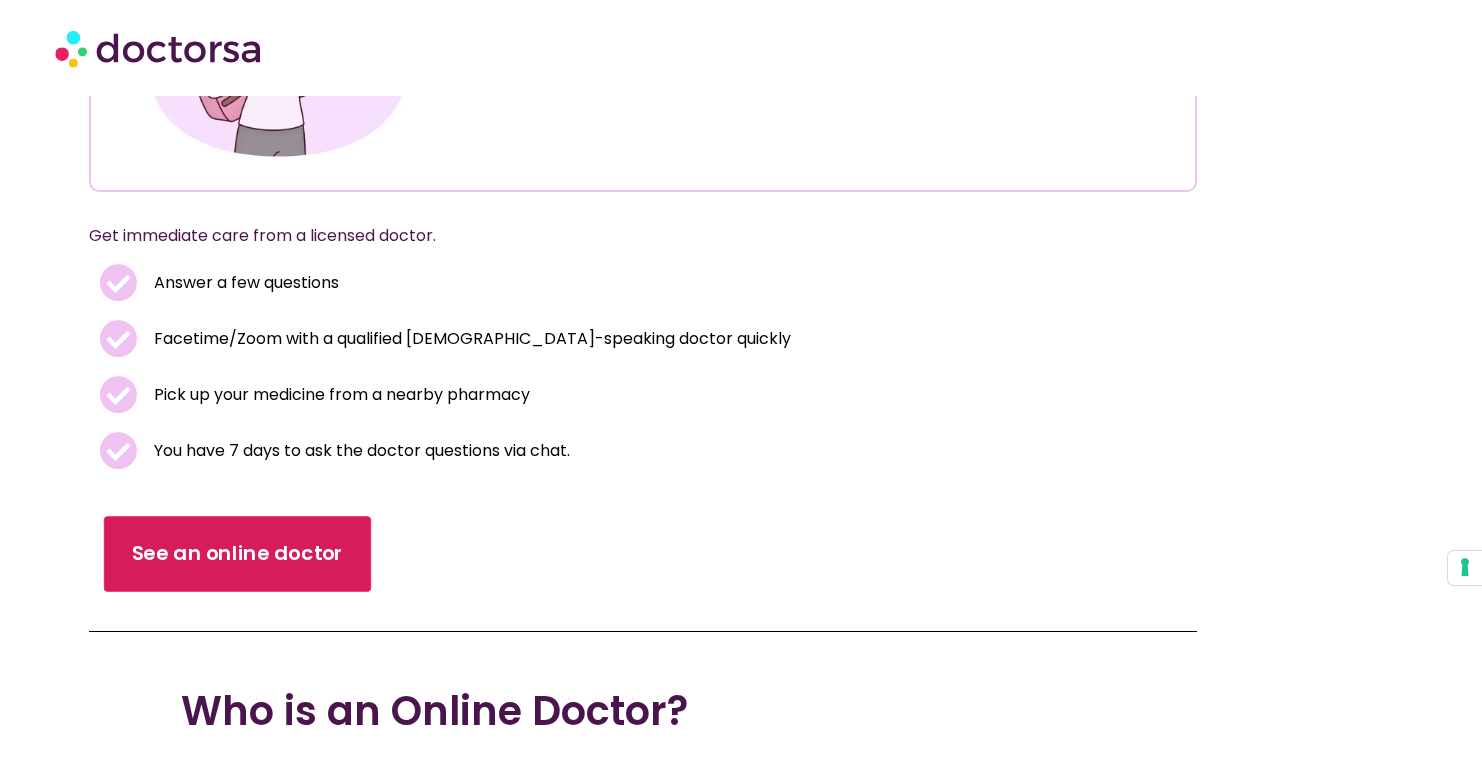 click on "See an online doctor" at bounding box center [237, 554] 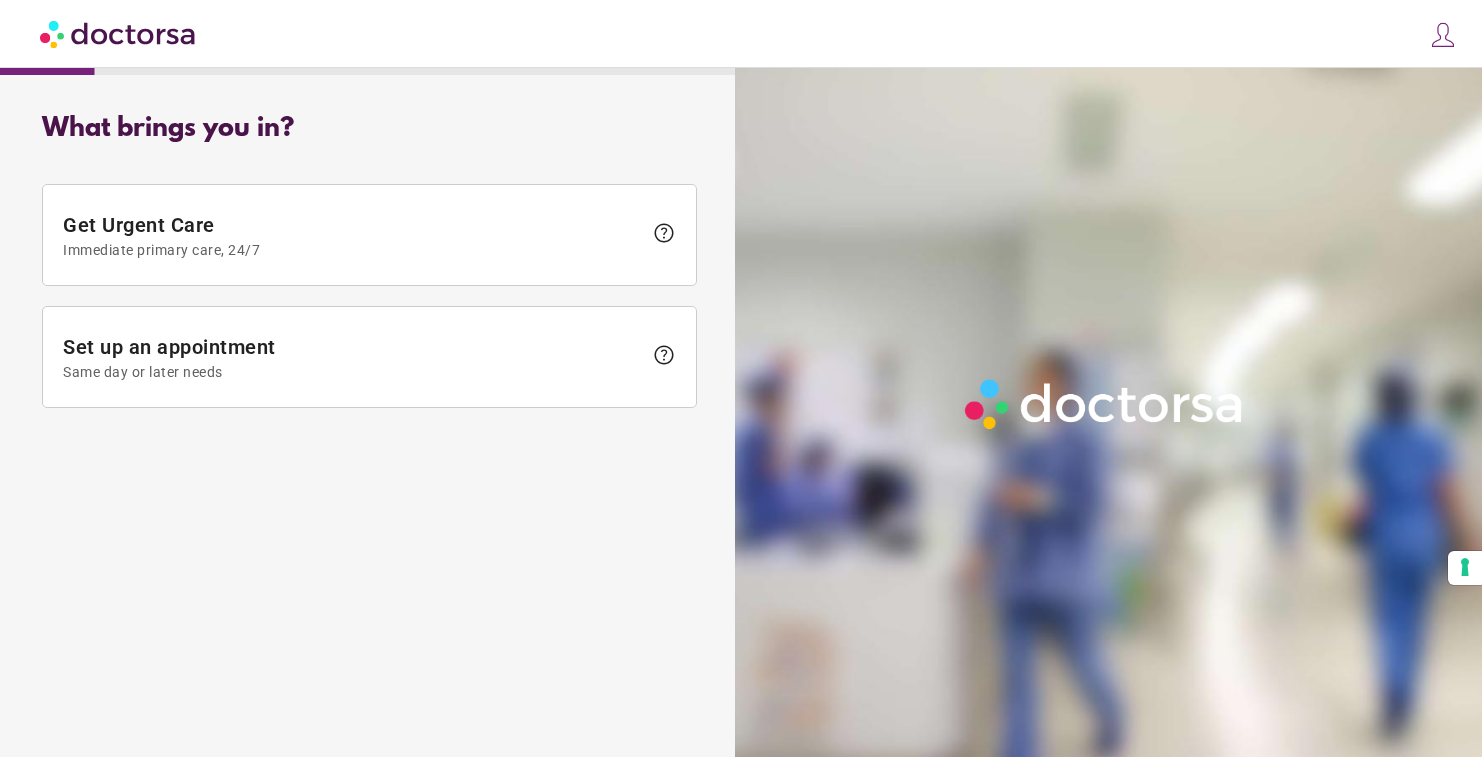 scroll, scrollTop: 0, scrollLeft: 0, axis: both 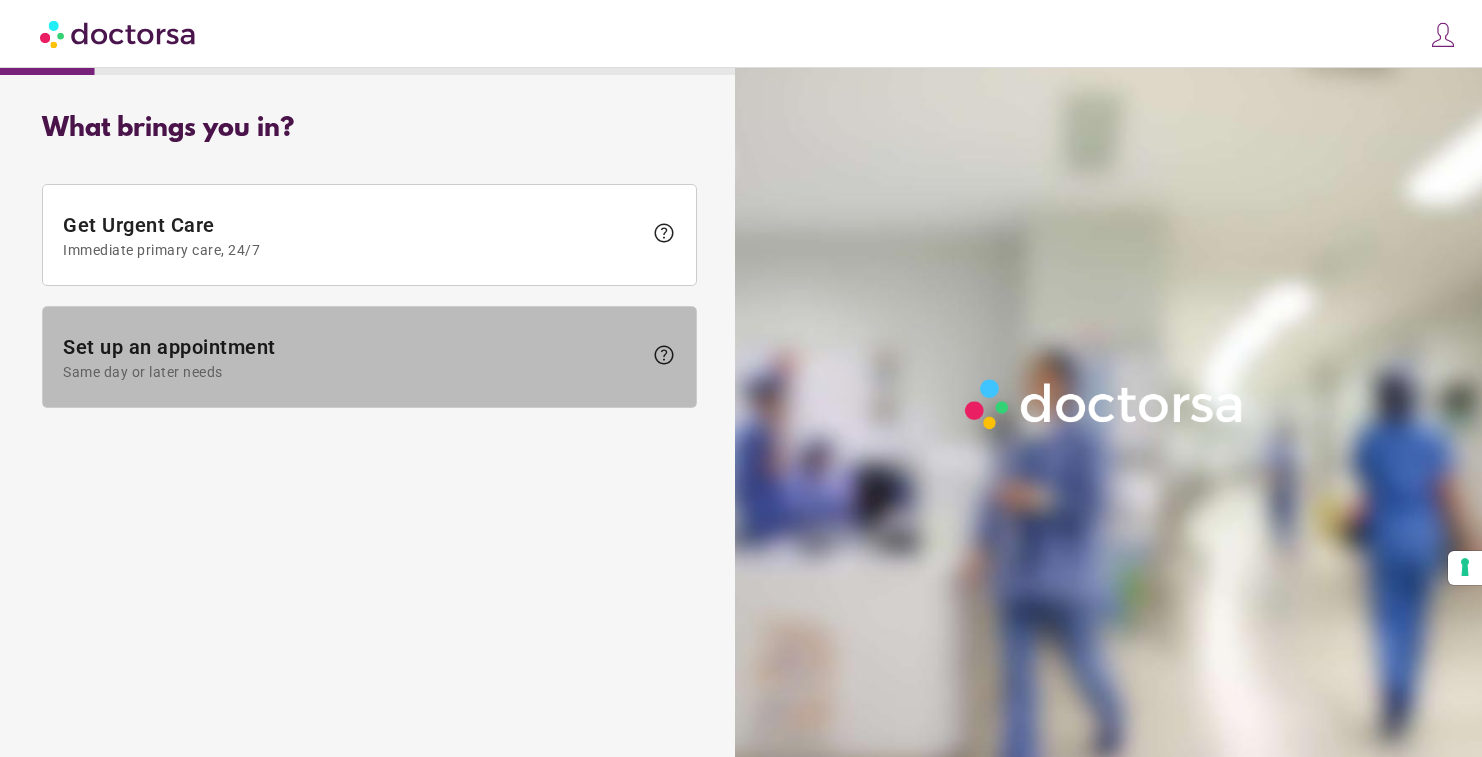 click at bounding box center [369, 357] 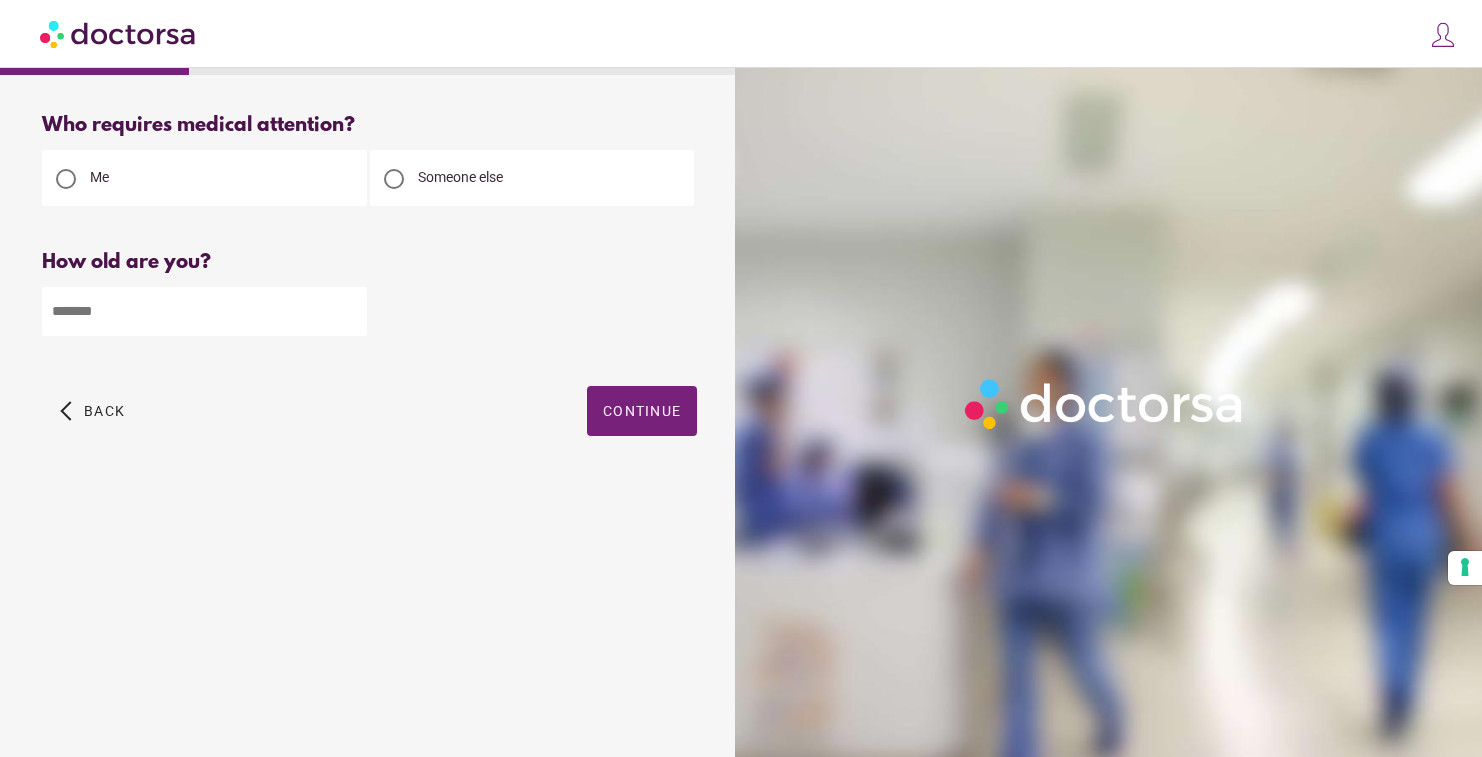 click at bounding box center [204, 311] 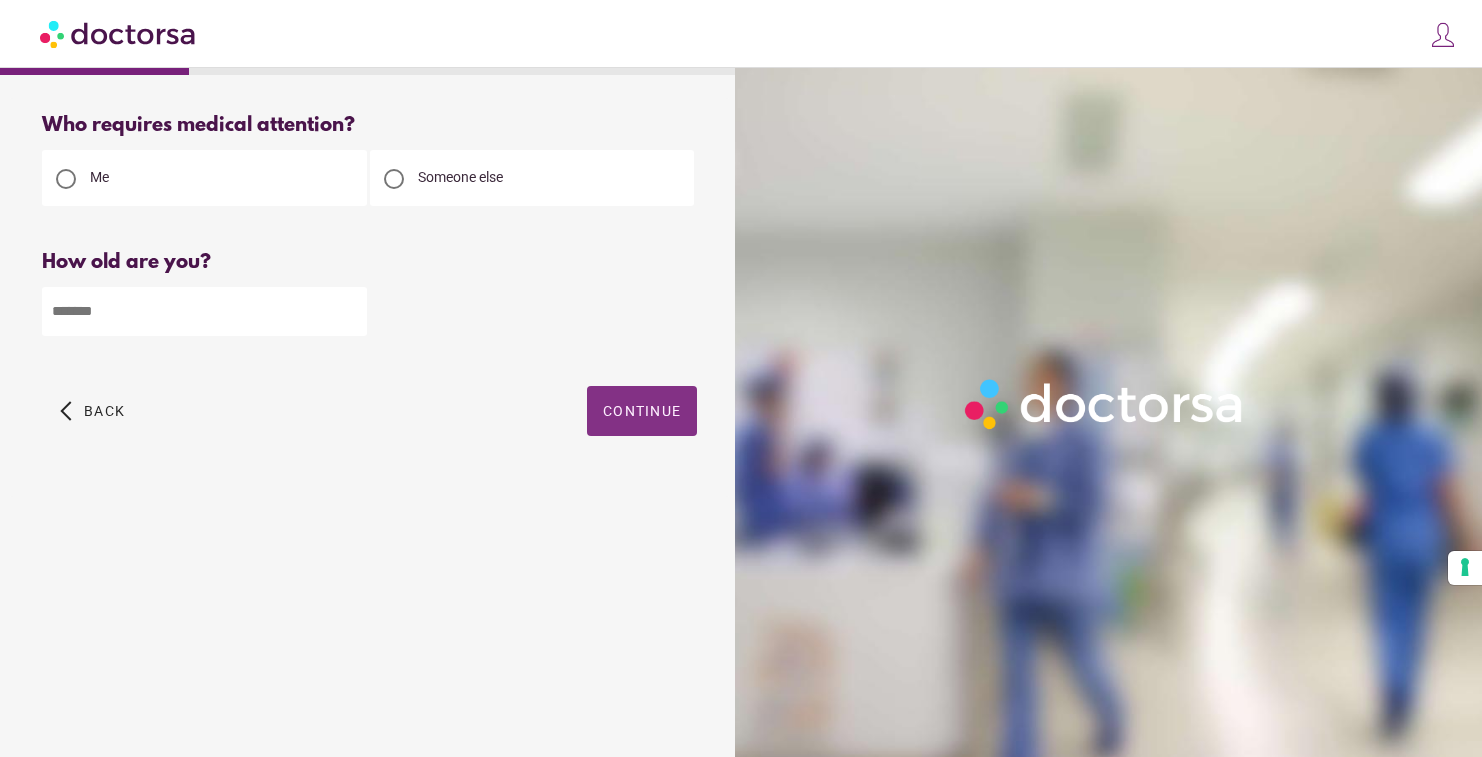 type on "**" 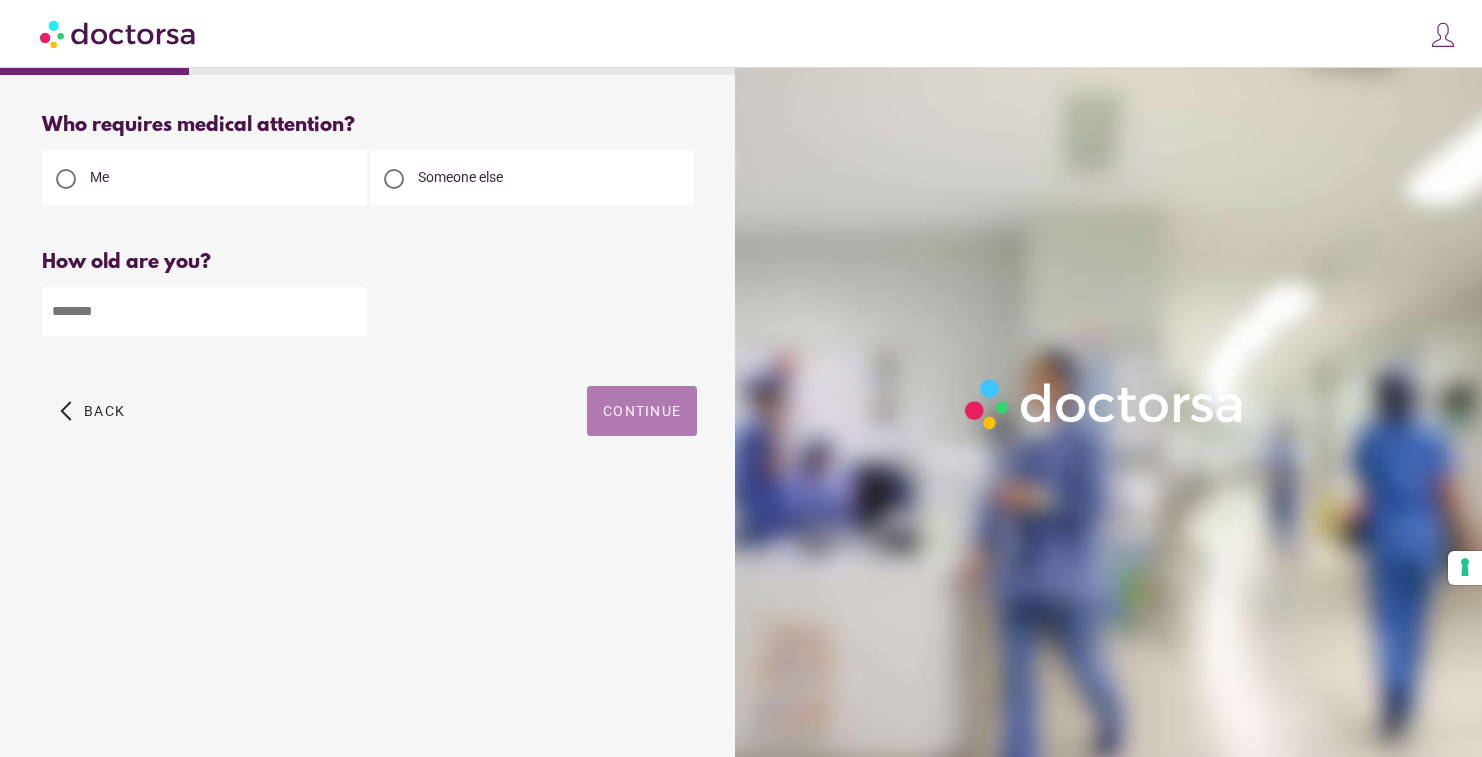 click on "Continue" at bounding box center [642, 411] 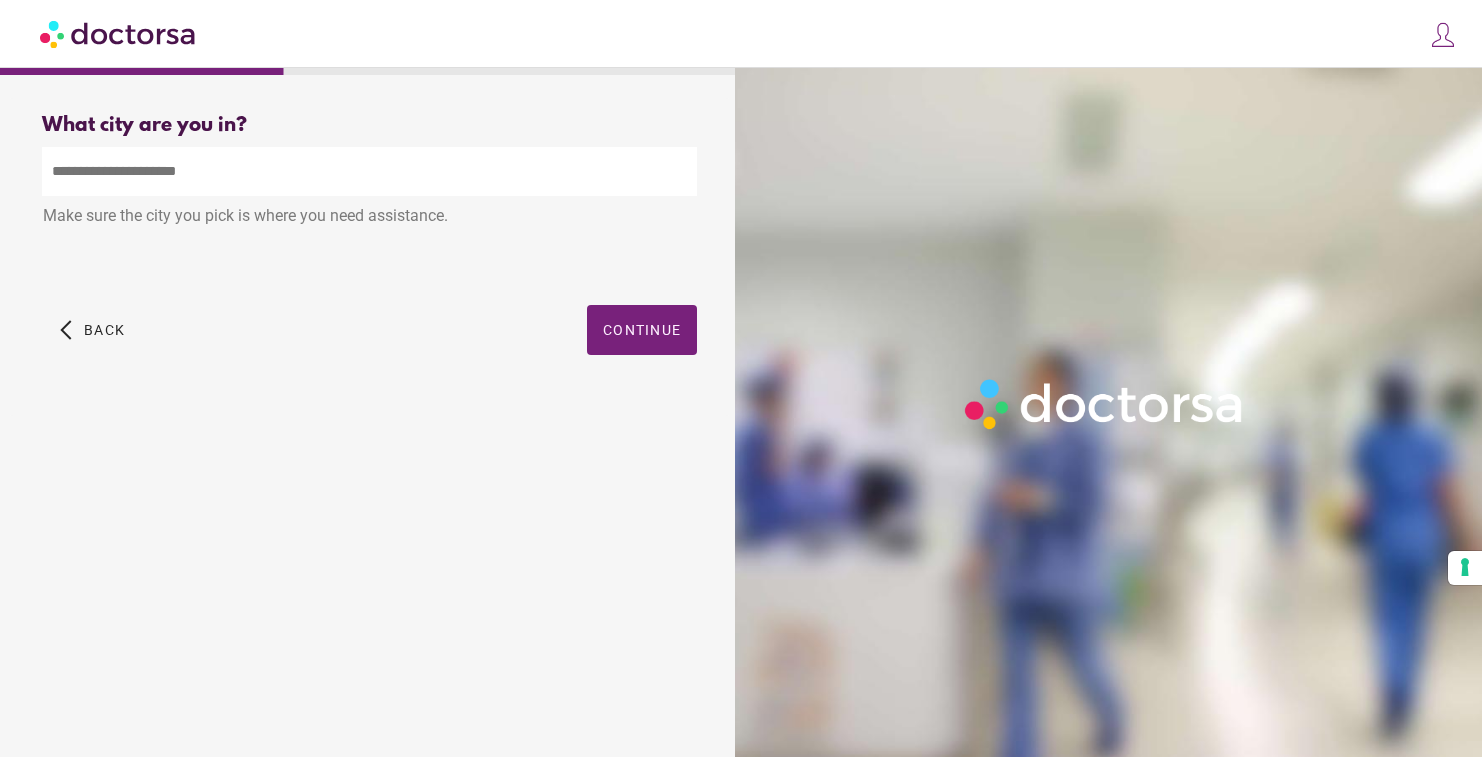 click at bounding box center (369, 171) 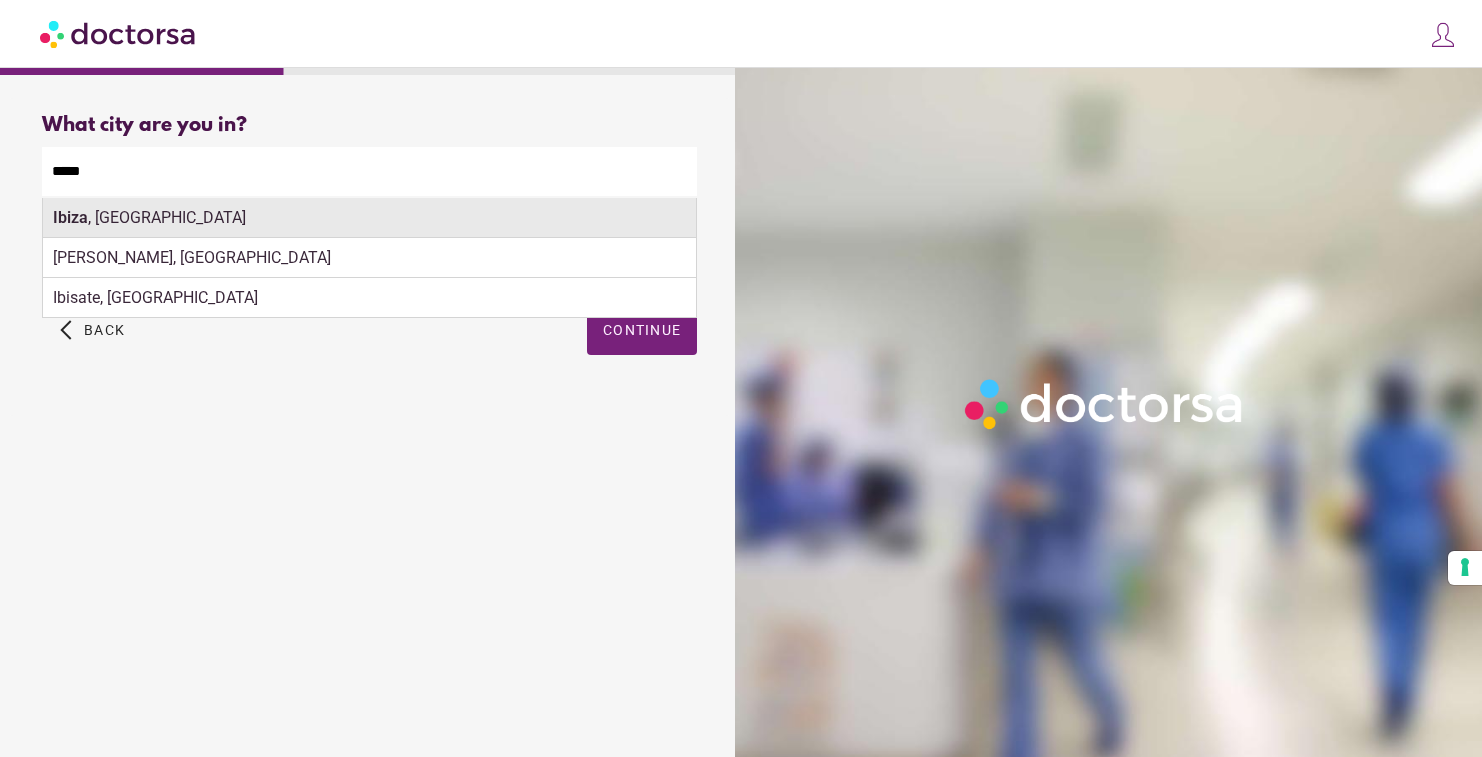 click on "Ibiza , Spain" at bounding box center (369, 218) 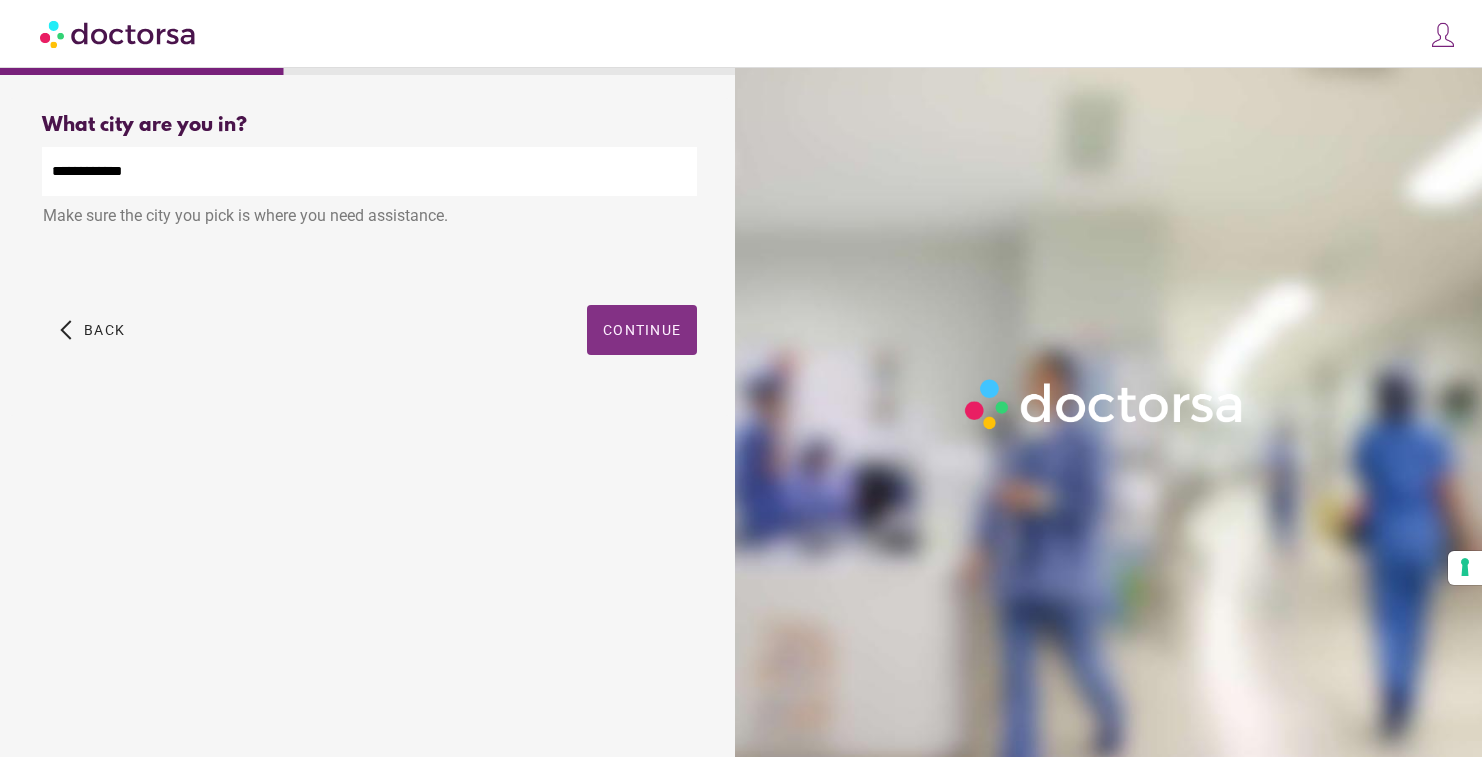 click on "Continue" at bounding box center (642, 330) 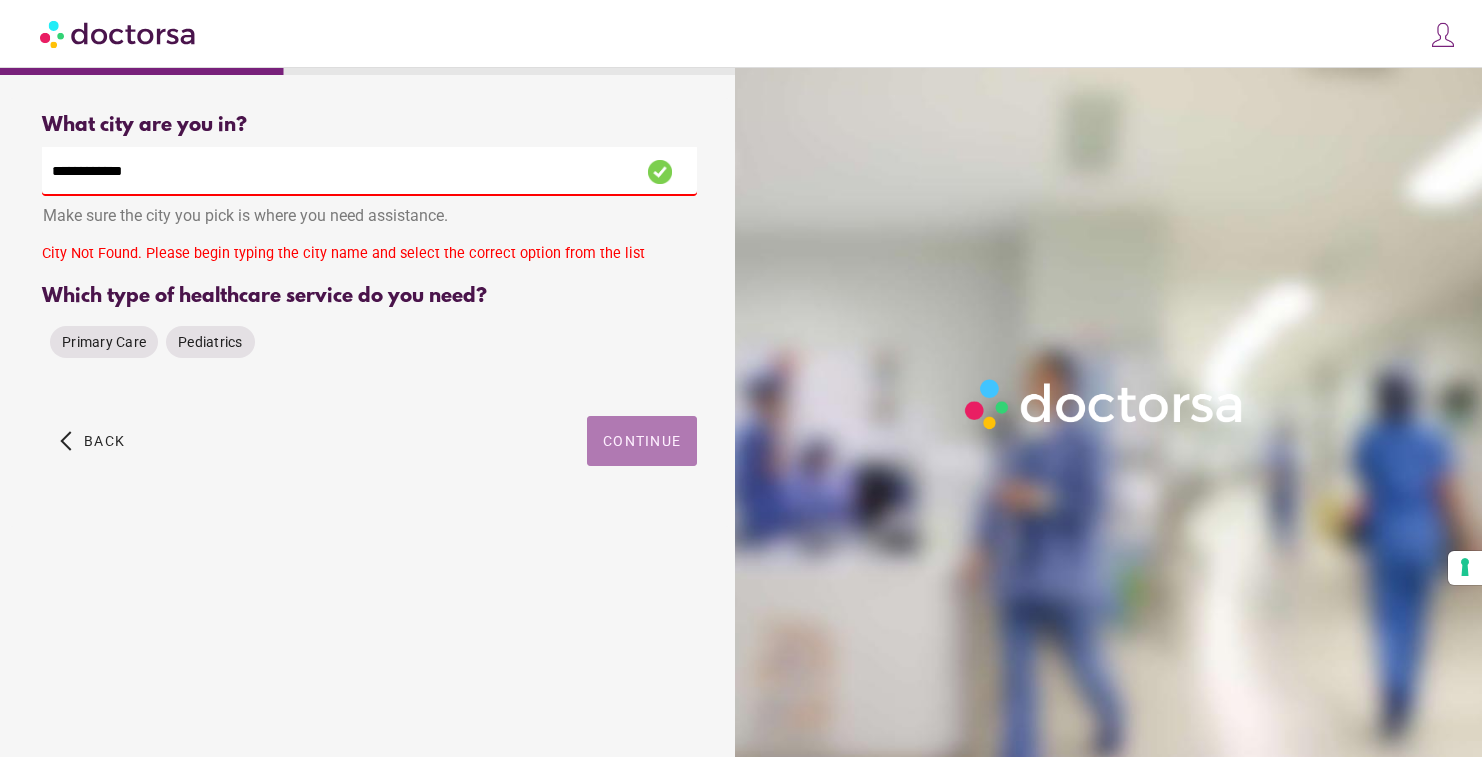 click on "Continue" at bounding box center [642, 441] 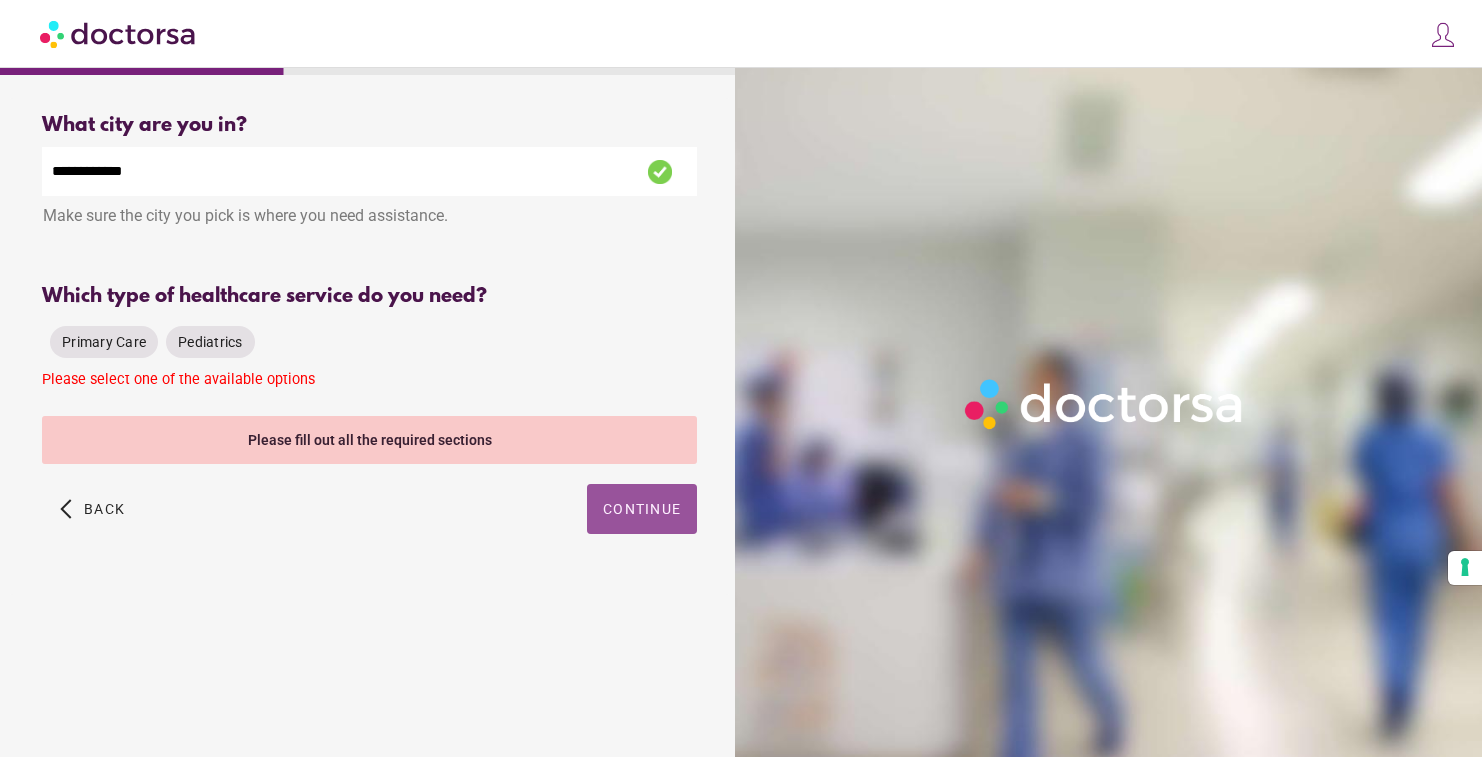 click on "Which type of healthcare service do you need?
Primary Care
Pediatrics
Please select one of the available options" at bounding box center (369, 340) 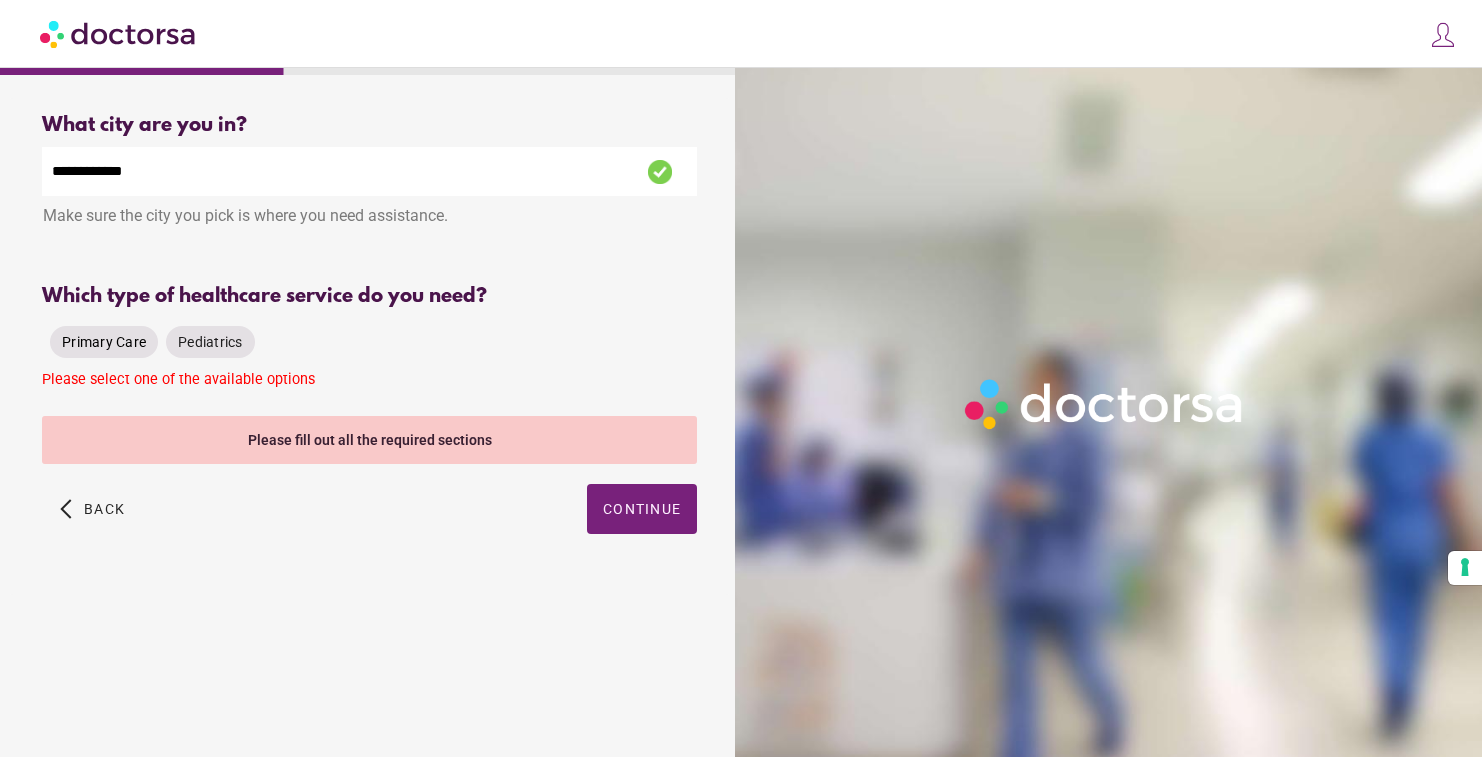 click on "Primary Care" at bounding box center [104, 342] 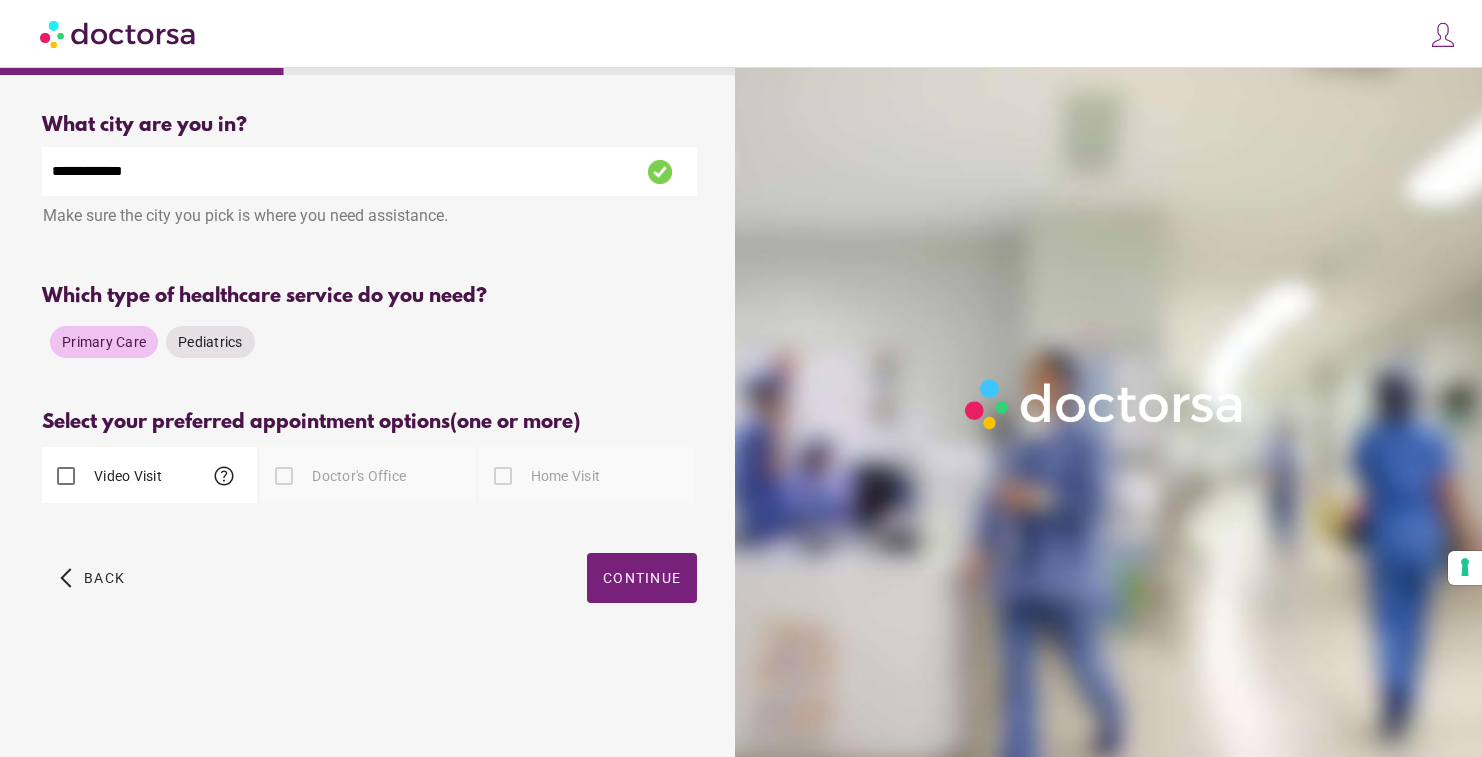 click on "Video Visit" at bounding box center (126, 476) 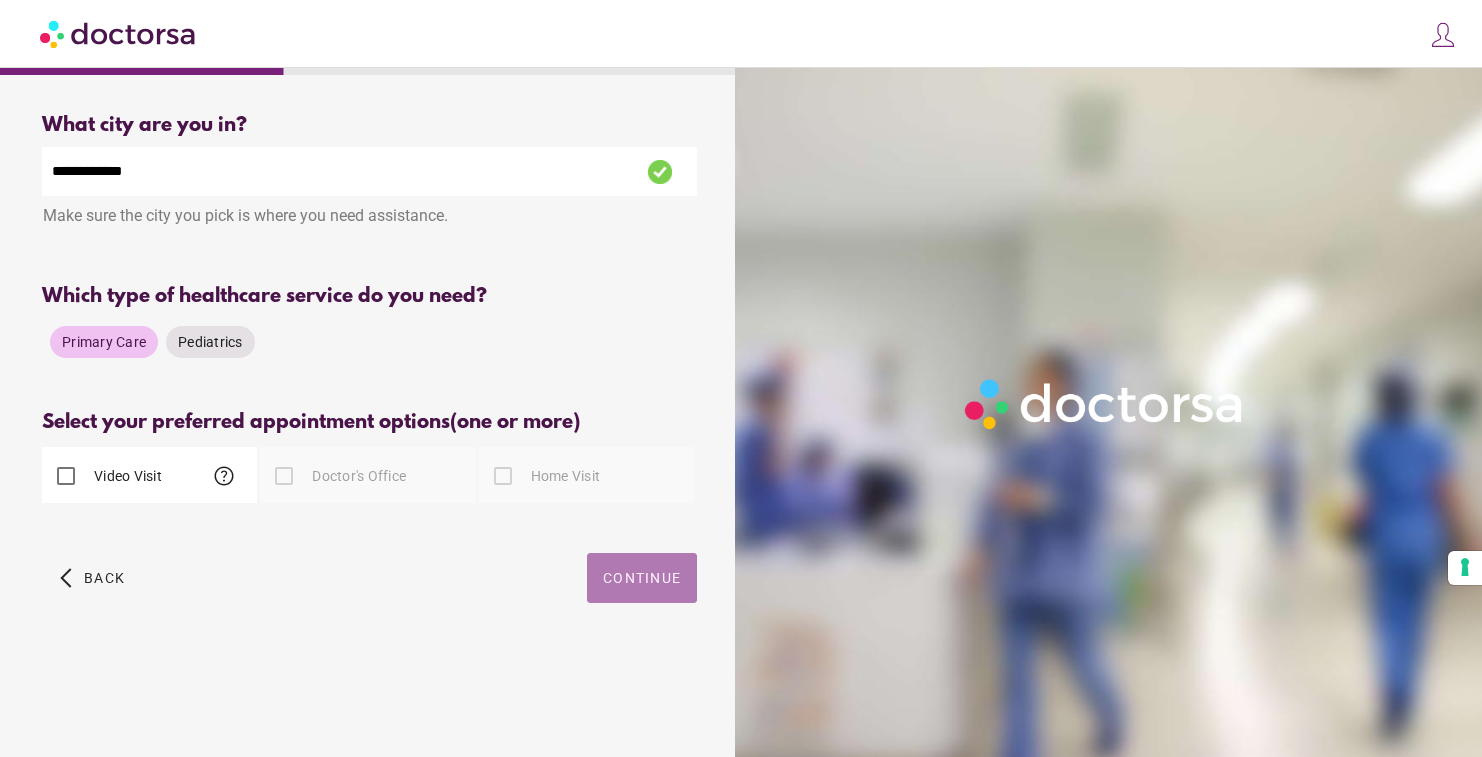 click at bounding box center (642, 578) 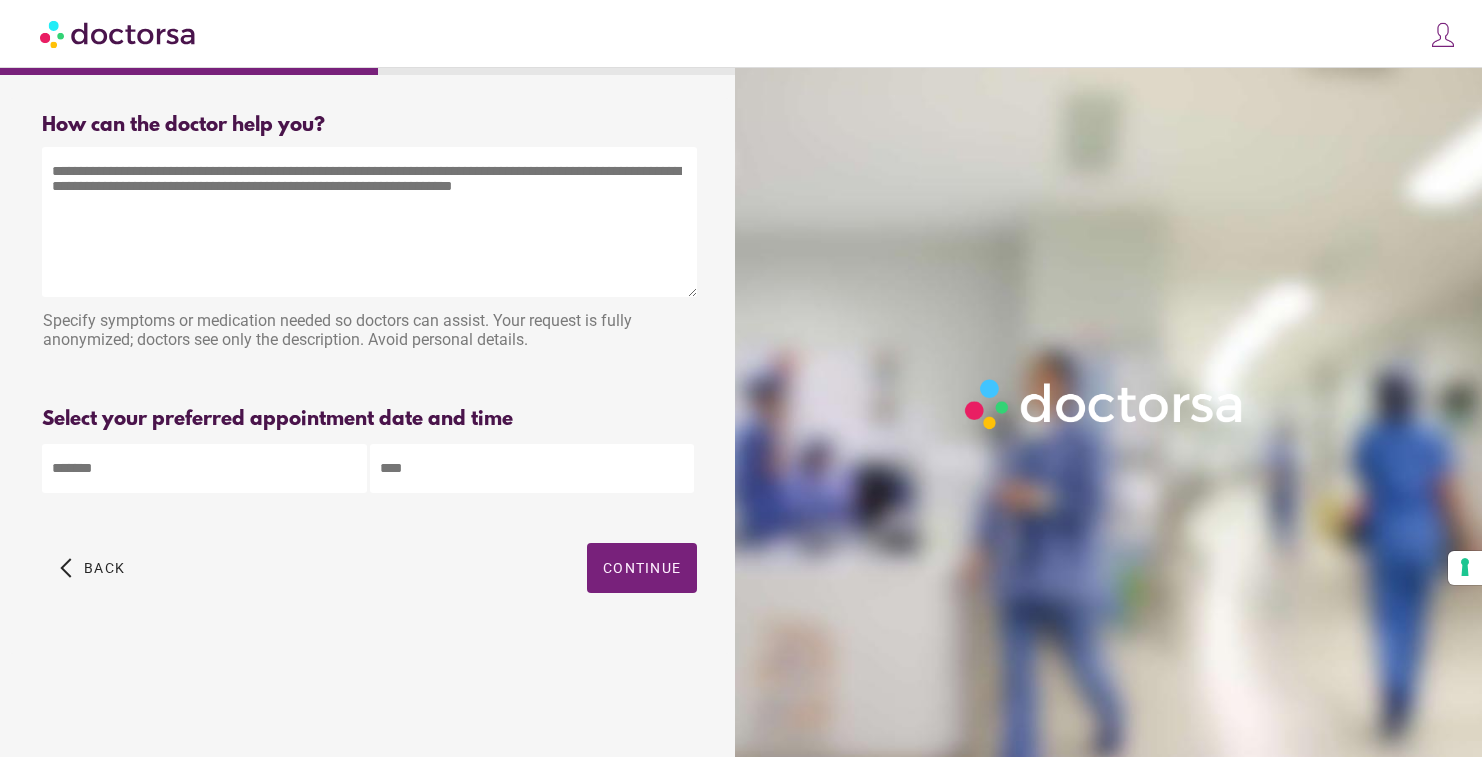 click at bounding box center [369, 222] 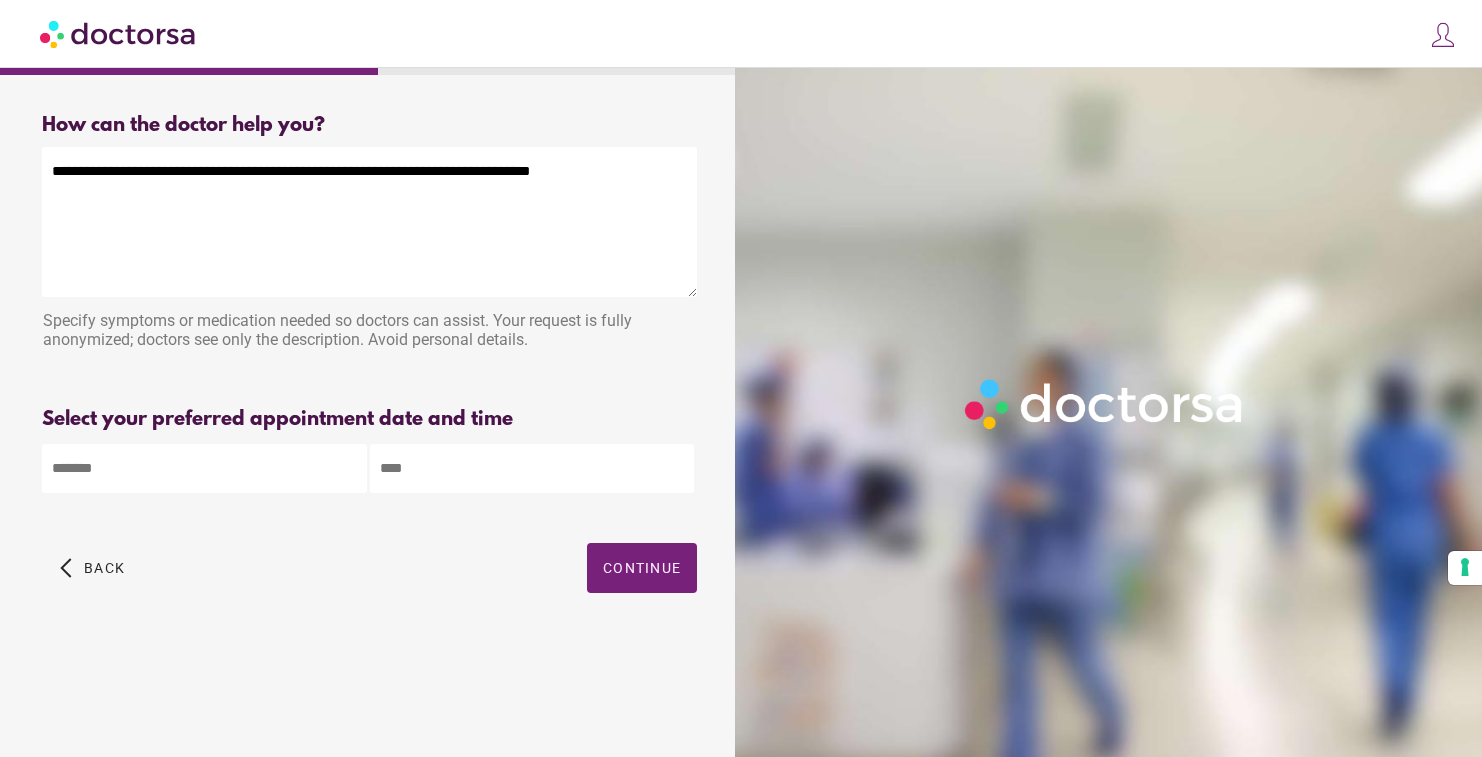type on "**********" 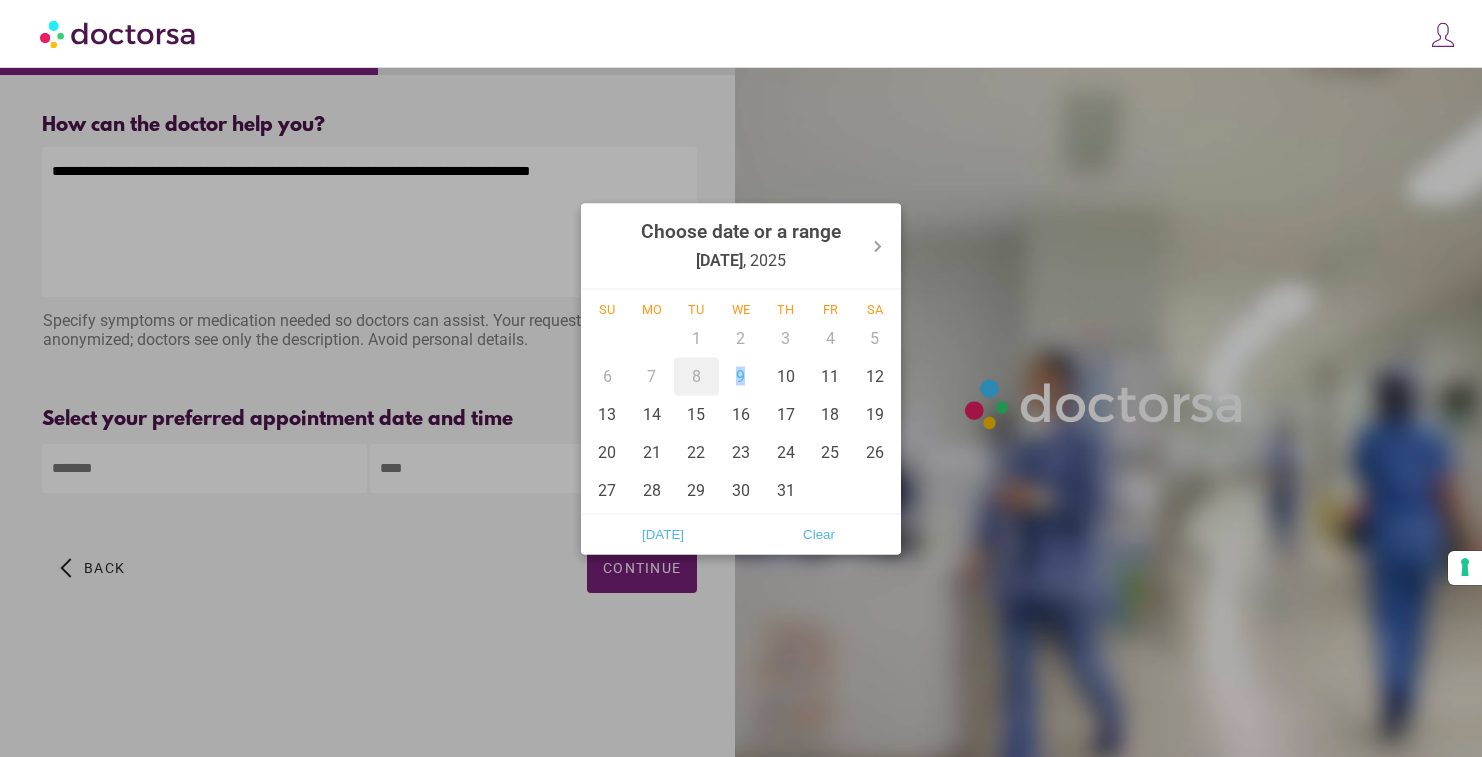 drag, startPoint x: 747, startPoint y: 377, endPoint x: 698, endPoint y: 378, distance: 49.010204 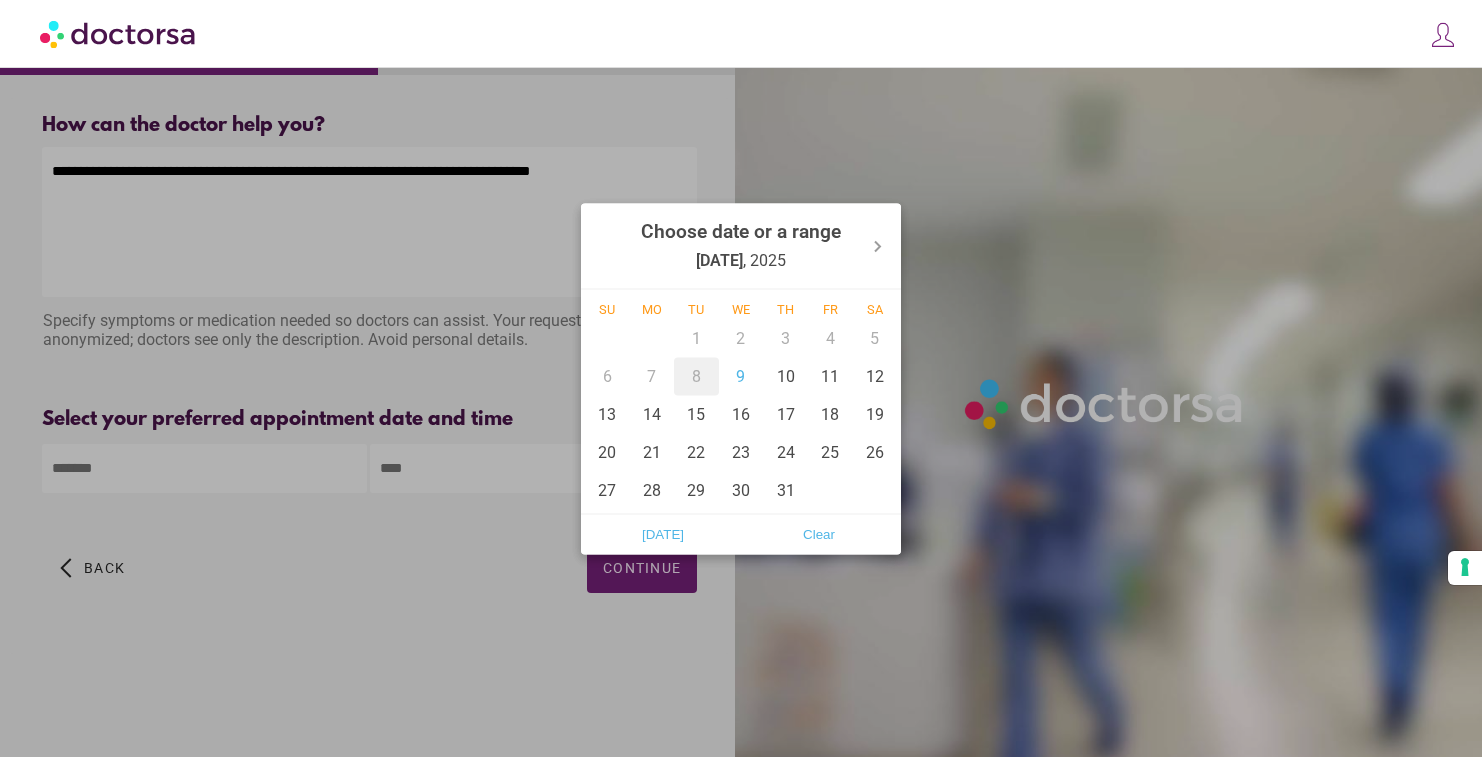 click on "8" at bounding box center [696, 376] 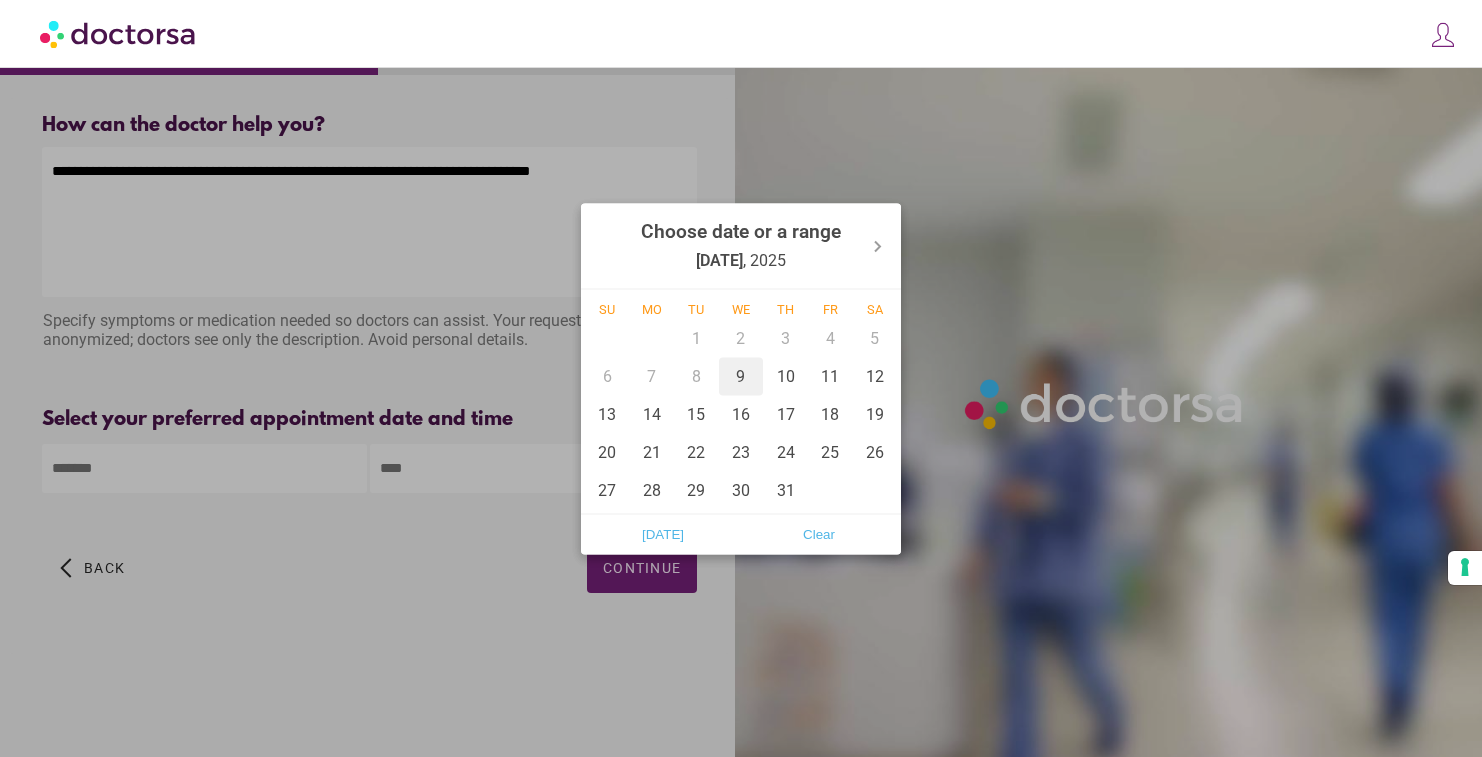 click on "9" at bounding box center (741, 376) 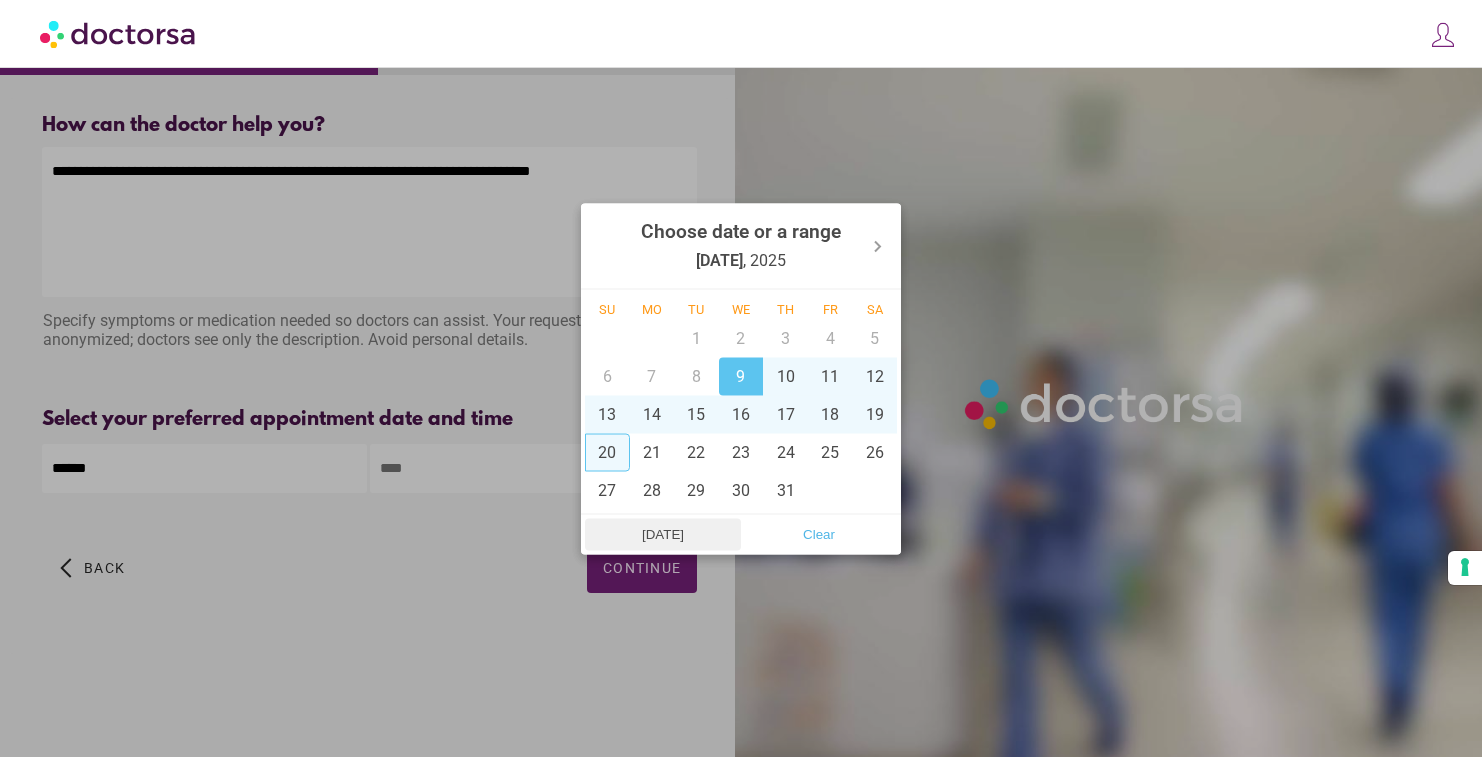 click on "Today" at bounding box center (663, 534) 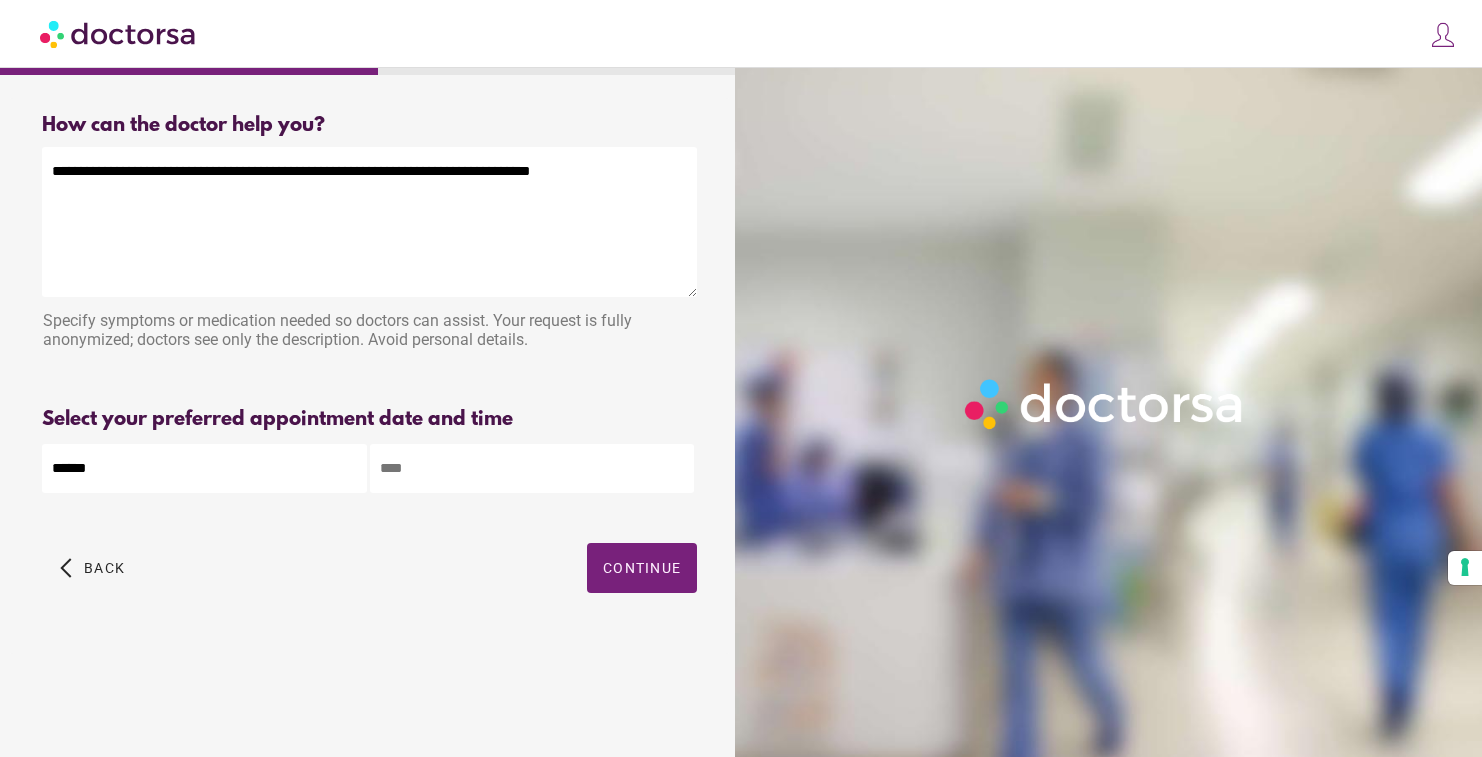 click at bounding box center (532, 468) 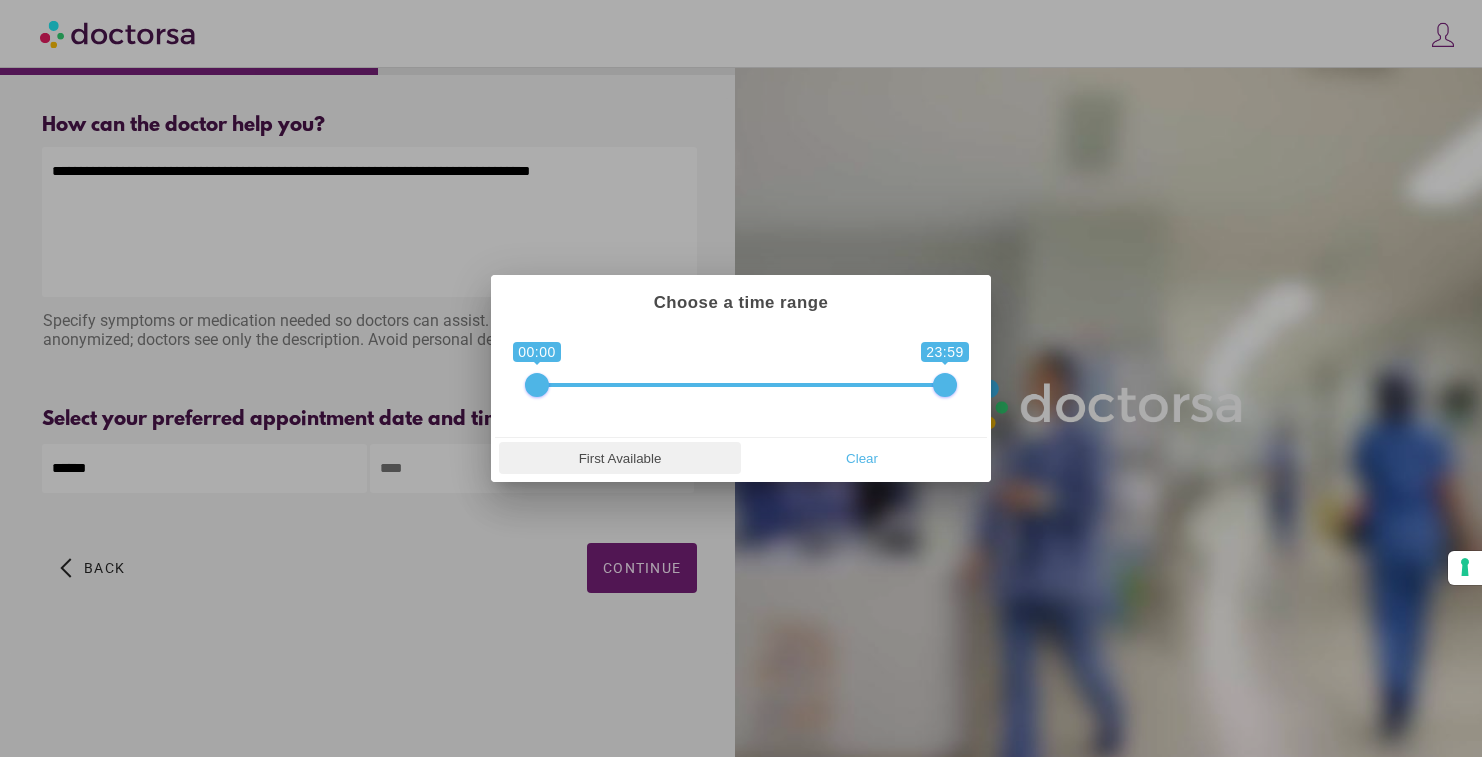 click on "First Available" at bounding box center (620, 458) 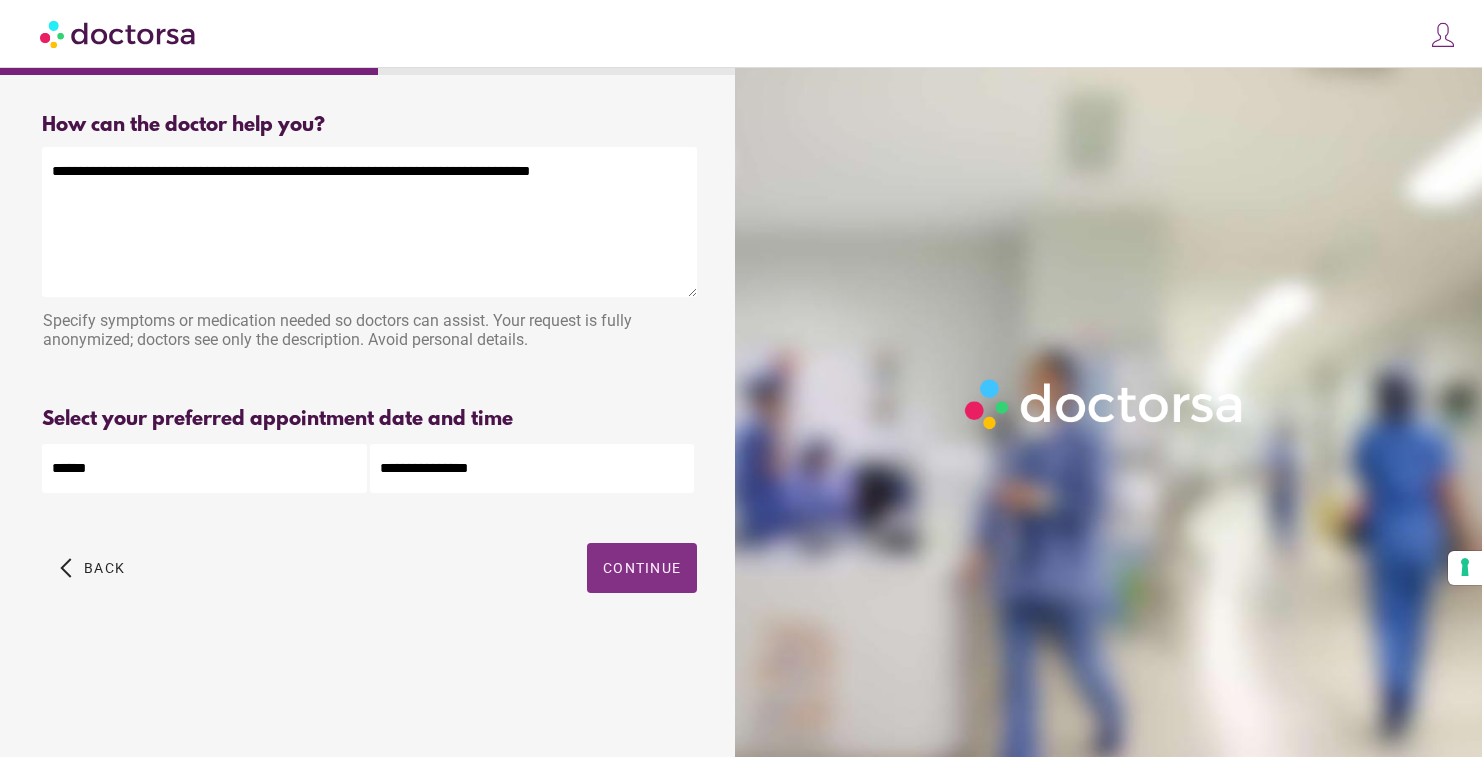 click on "Continue" at bounding box center [642, 568] 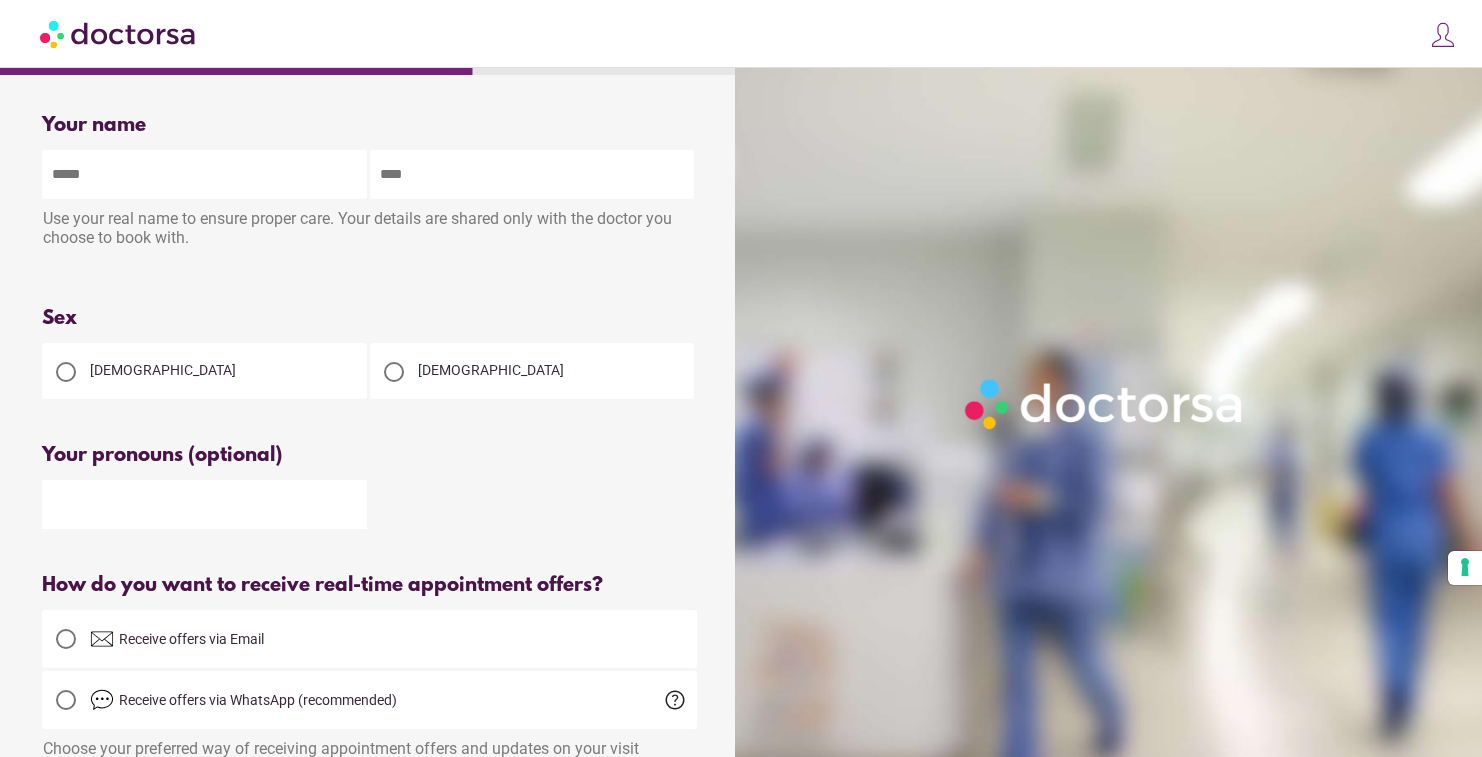 click at bounding box center [204, 174] 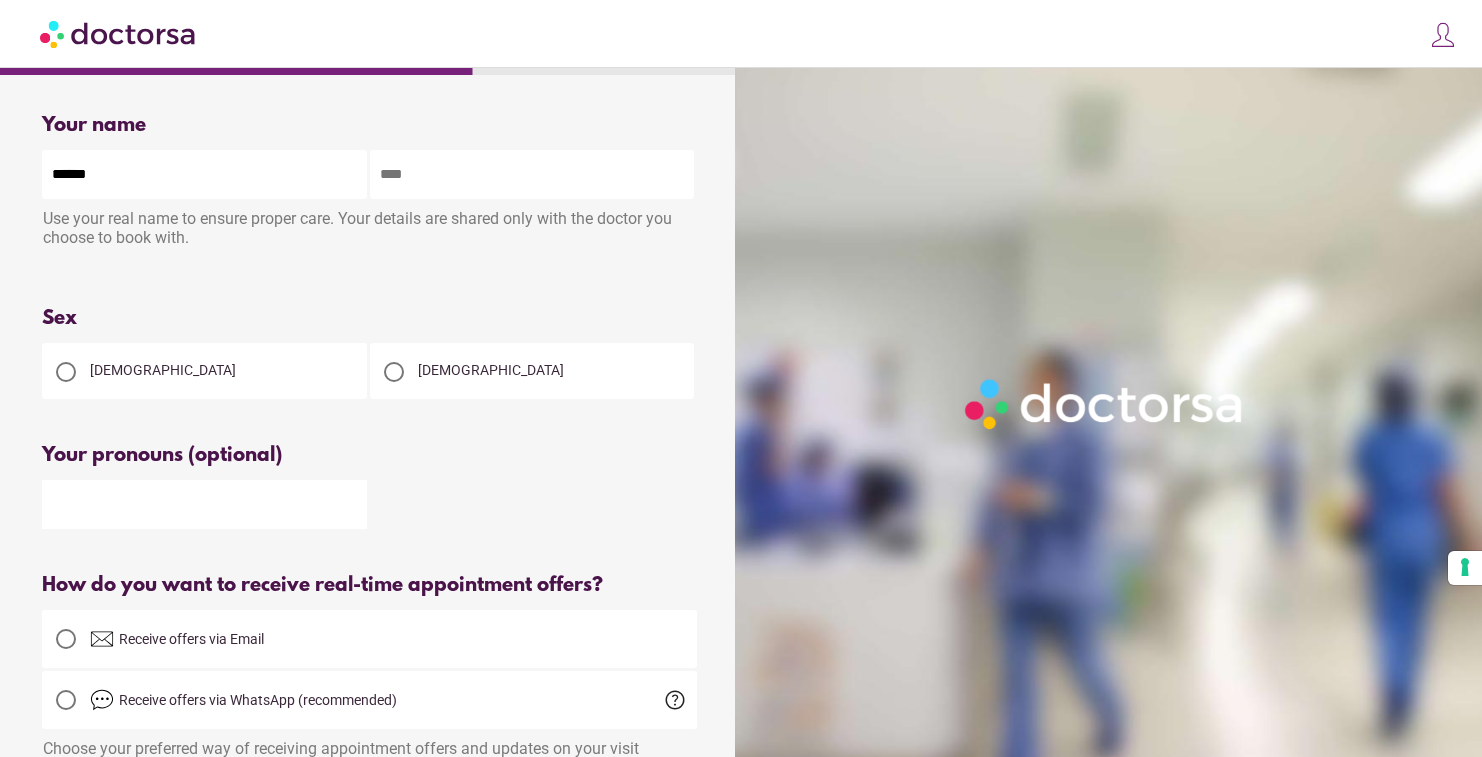 type on "******" 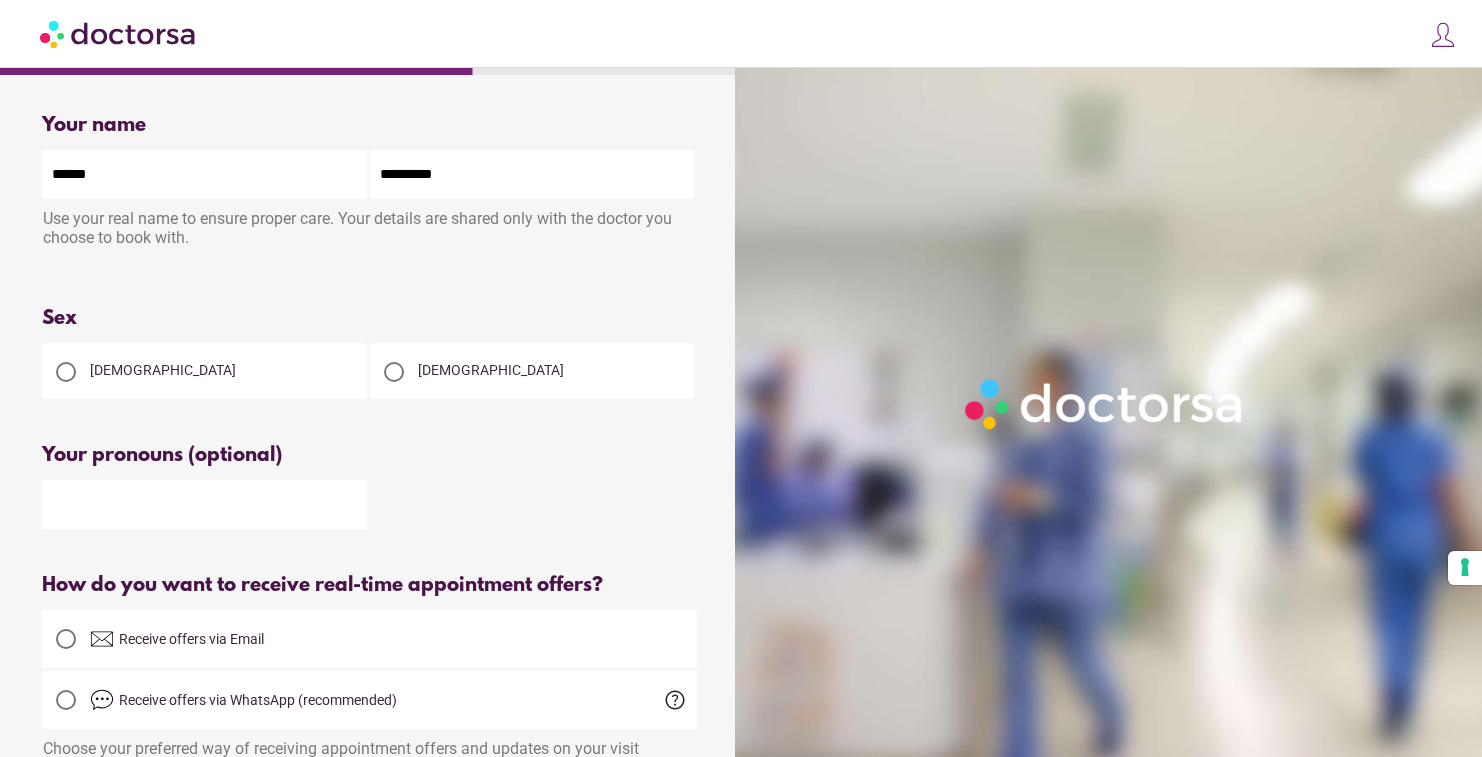 type on "*********" 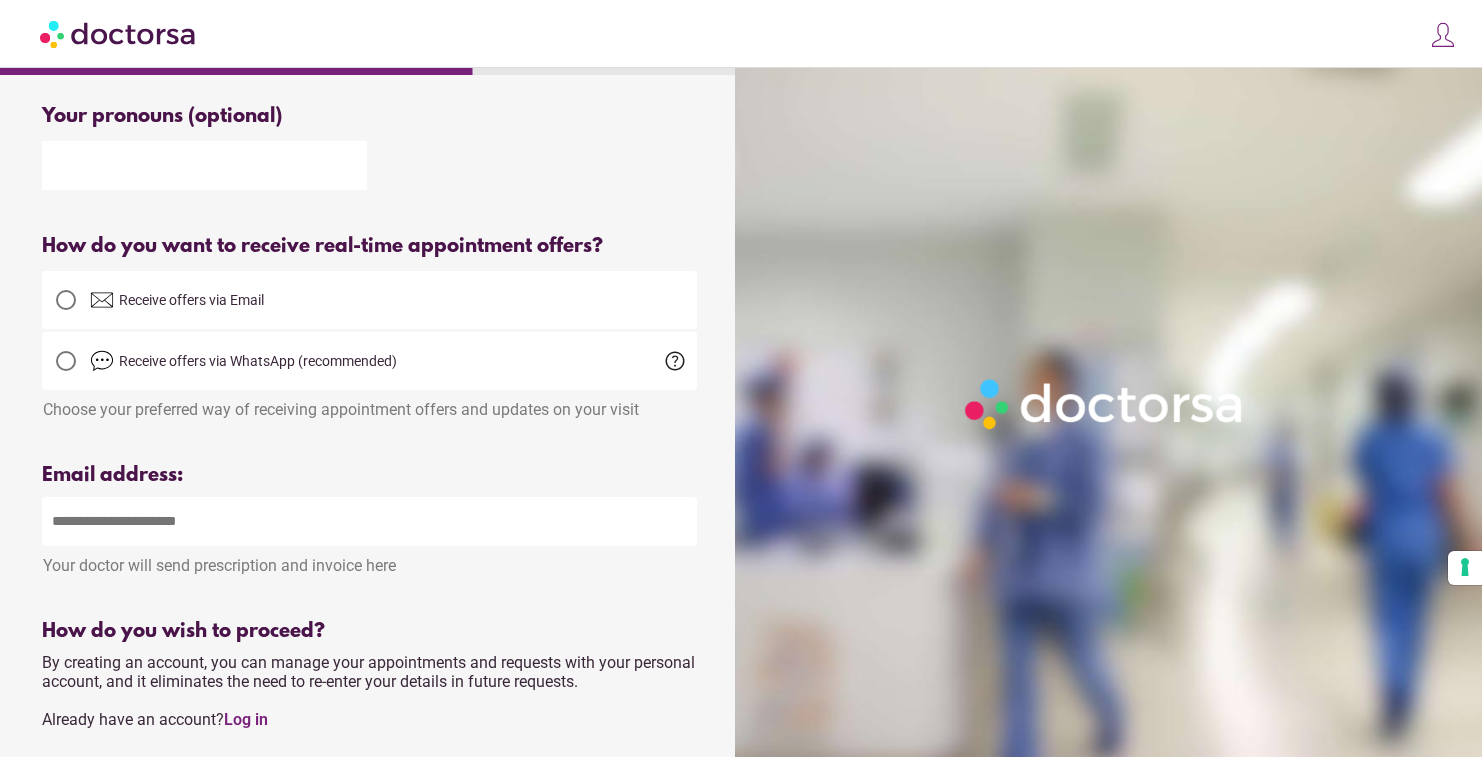 scroll, scrollTop: 337, scrollLeft: 0, axis: vertical 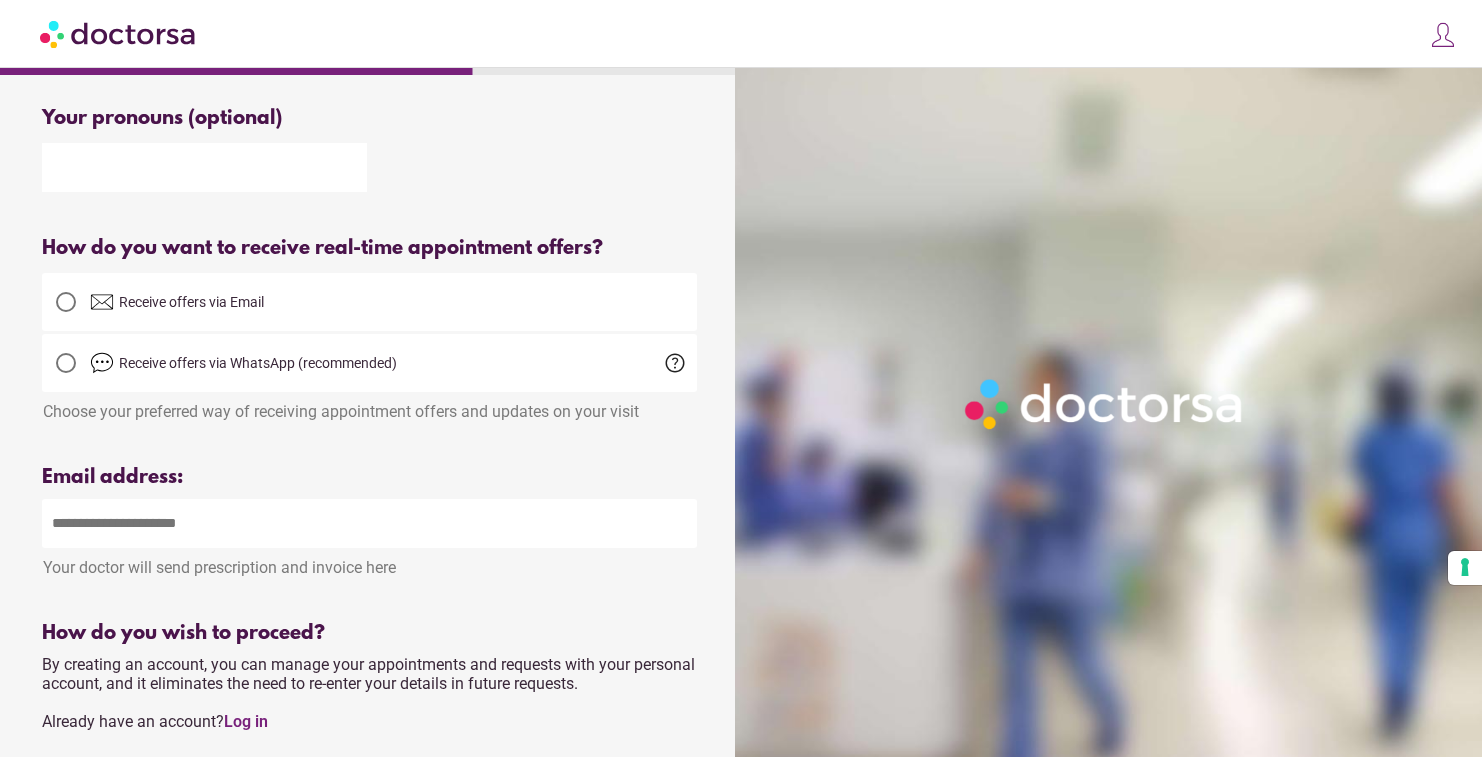 click at bounding box center (369, 523) 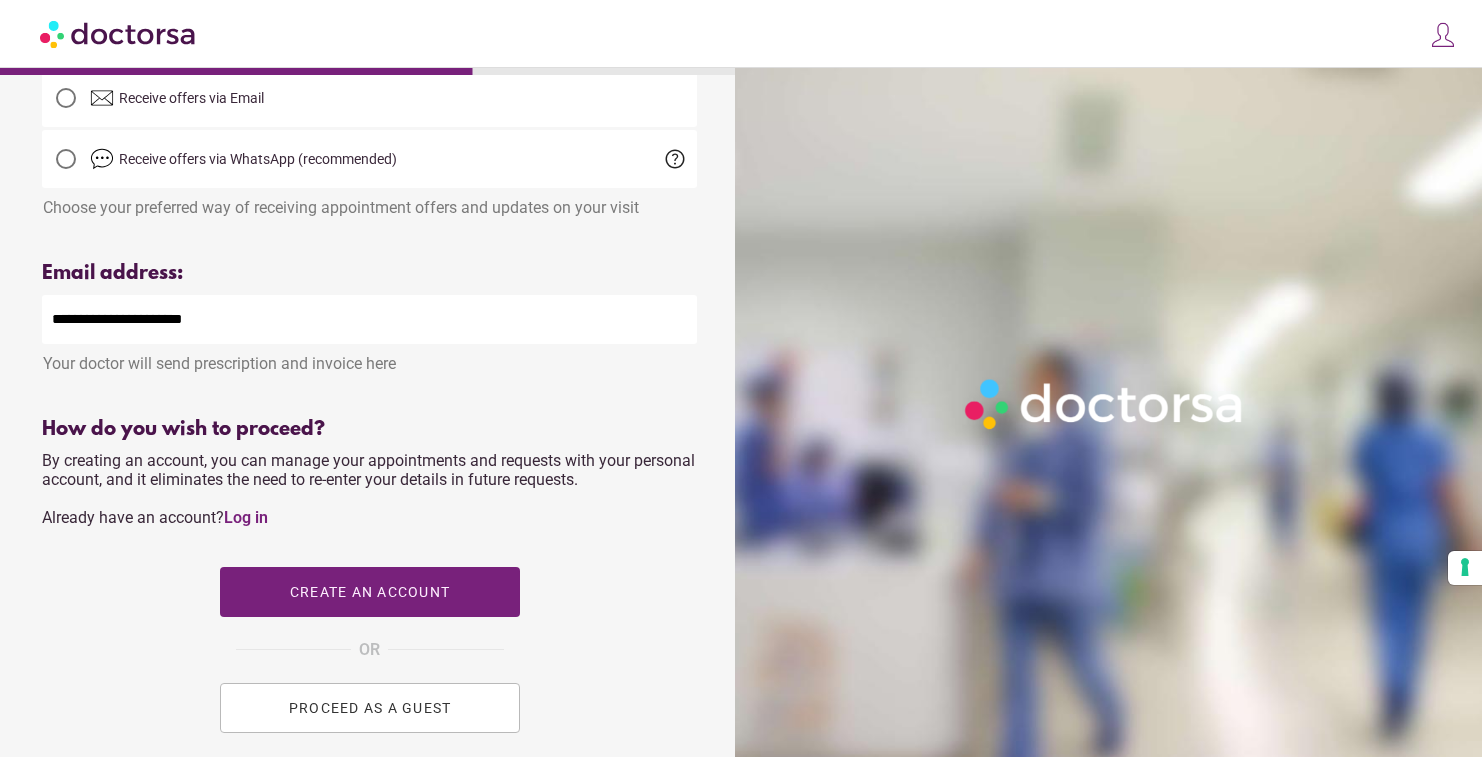 scroll, scrollTop: 542, scrollLeft: 0, axis: vertical 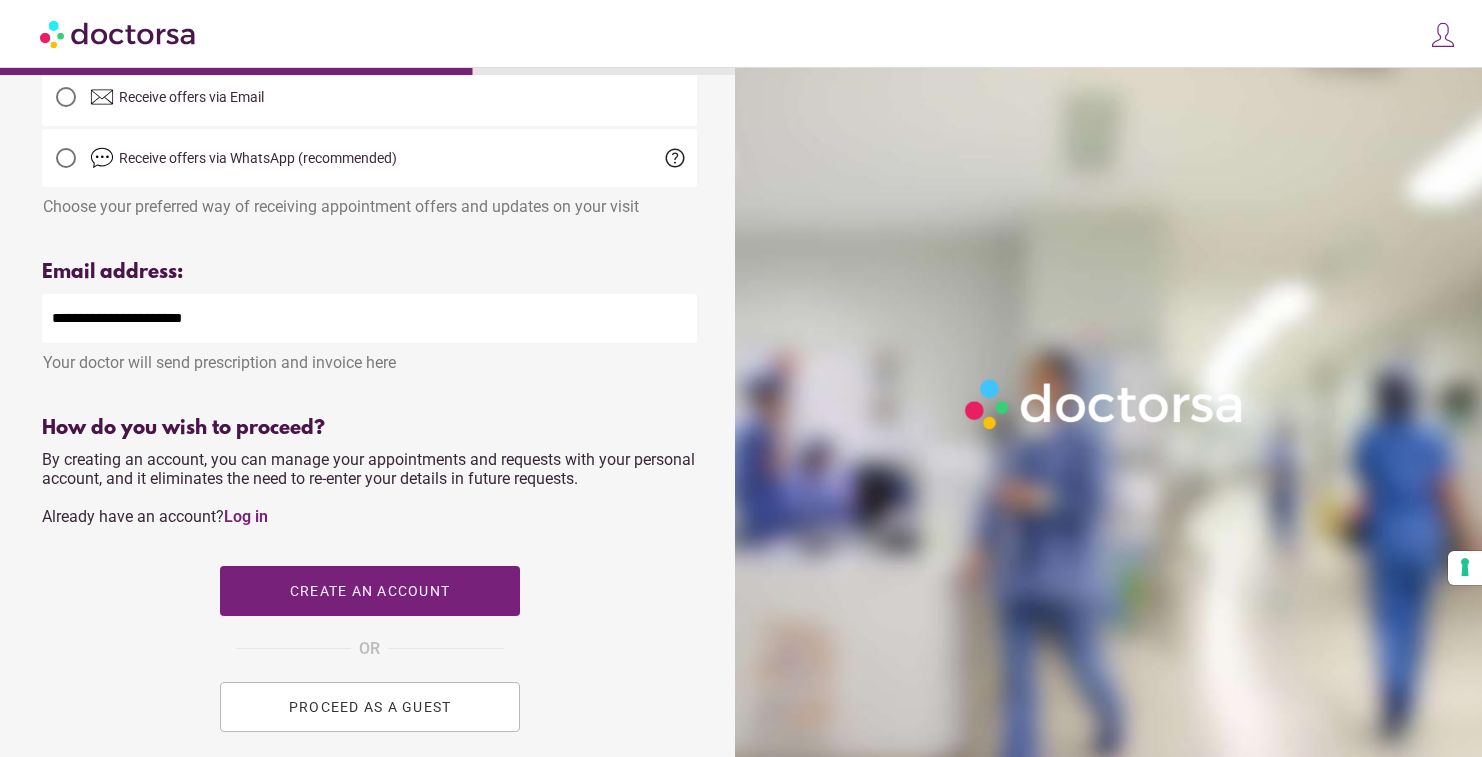 click on "Please enter a valid email address" at bounding box center [369, 389] 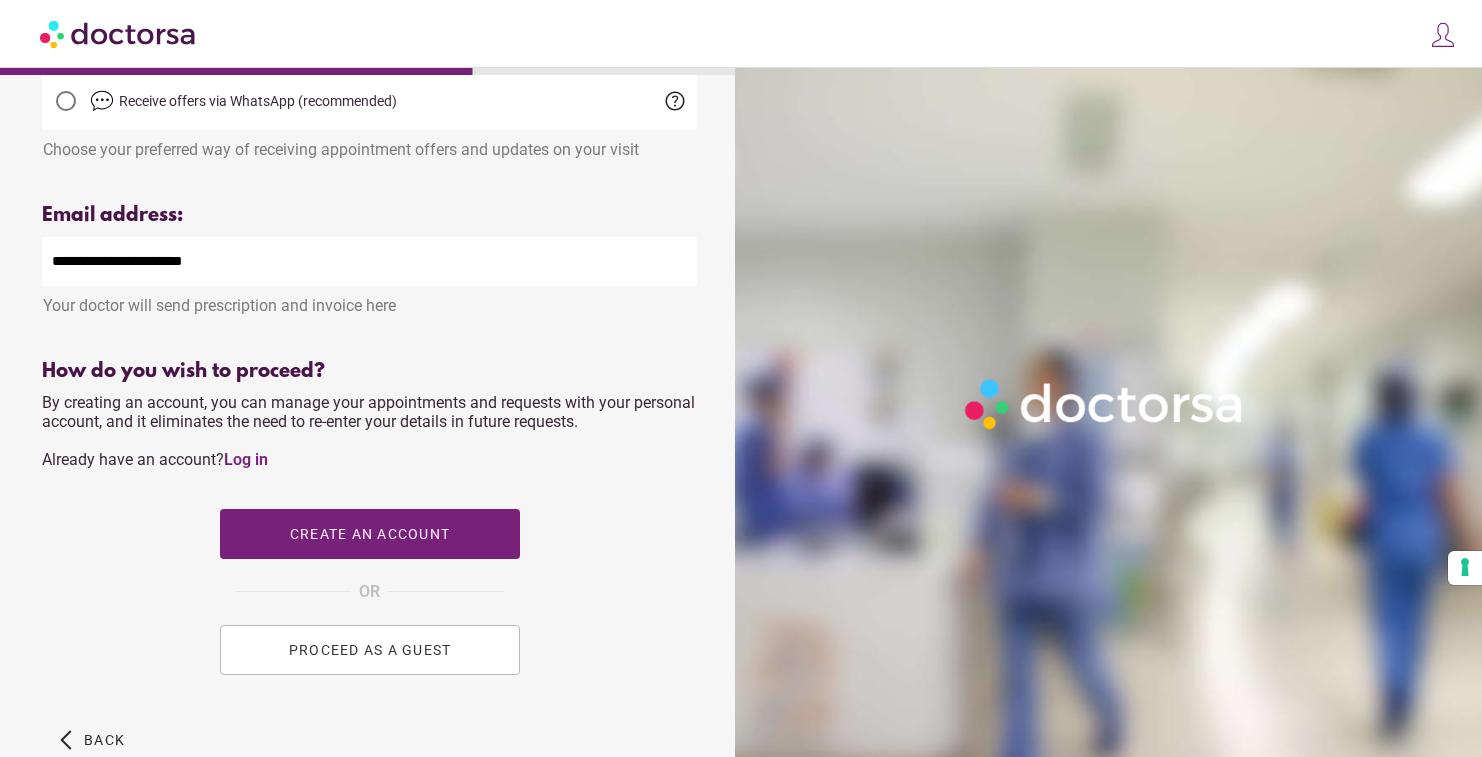 scroll, scrollTop: 651, scrollLeft: 0, axis: vertical 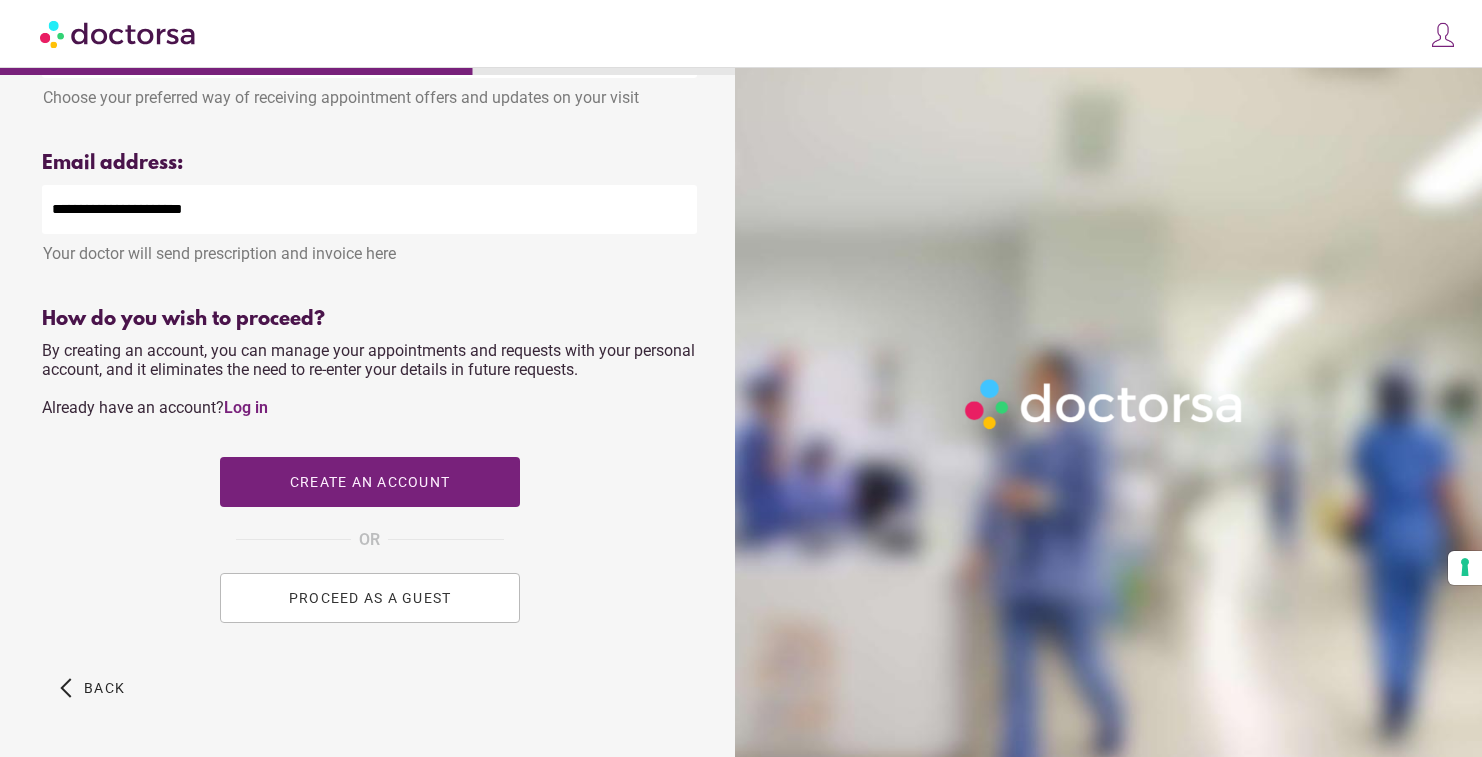 click on "PROCEED AS A GUEST" at bounding box center (370, 598) 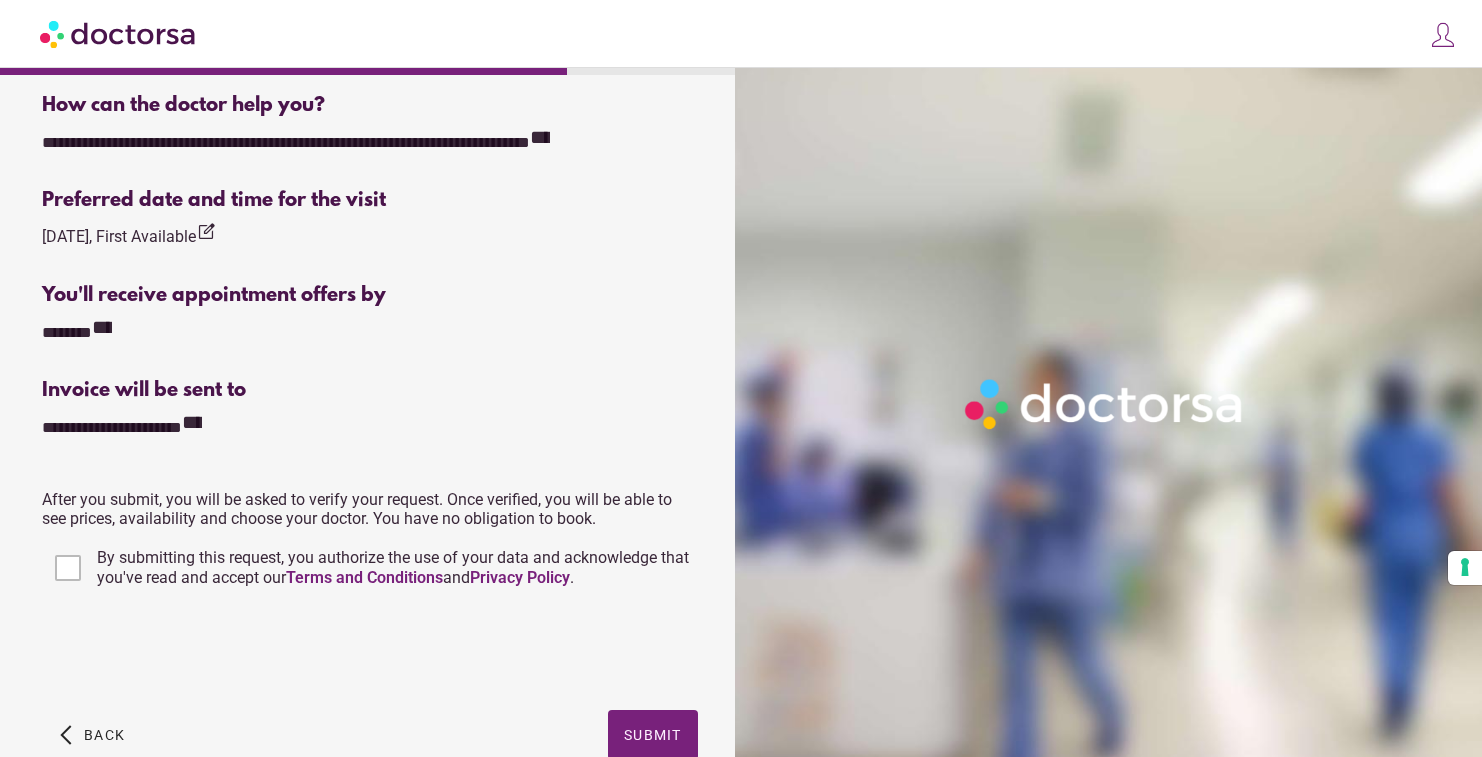 scroll, scrollTop: 583, scrollLeft: 0, axis: vertical 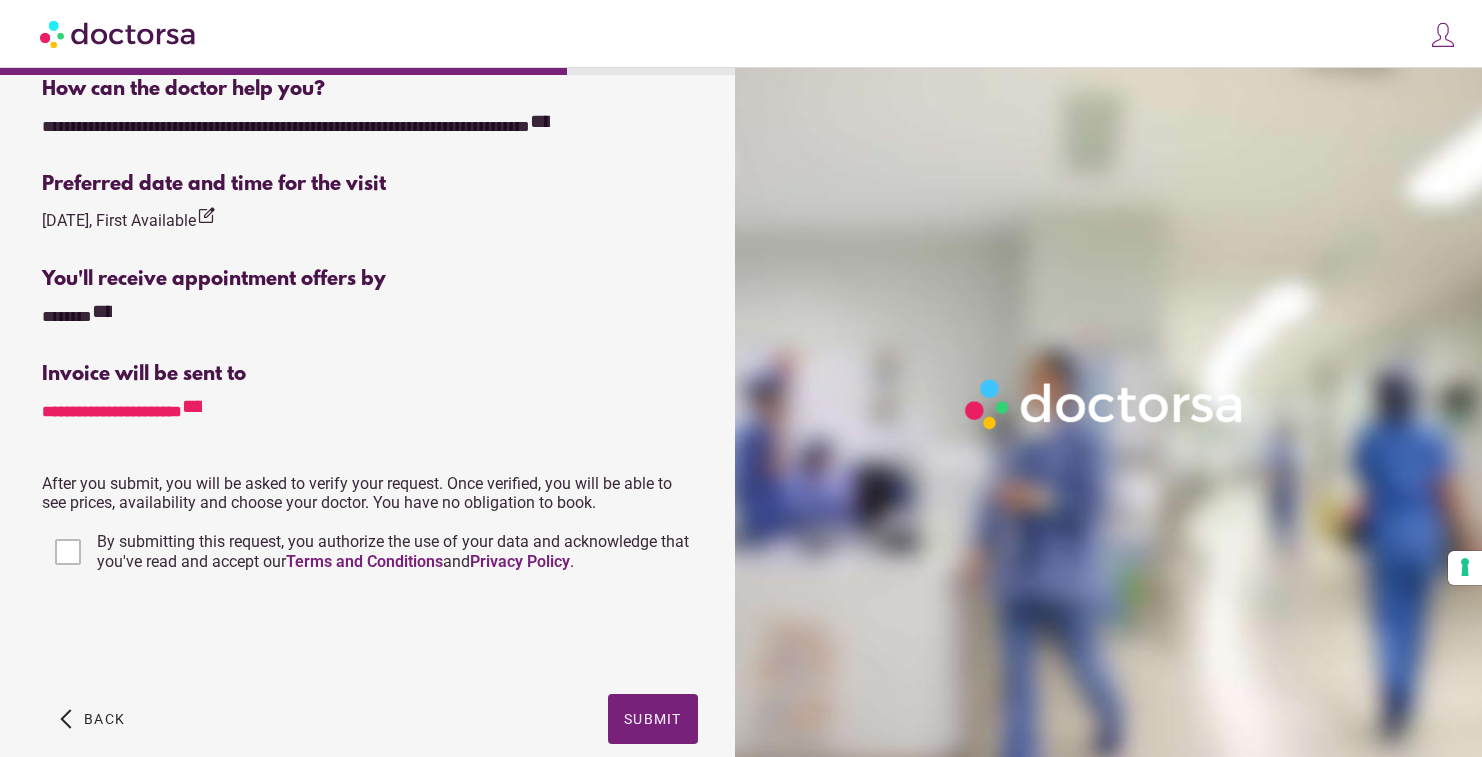 click on "**********" at bounding box center [192, 406] 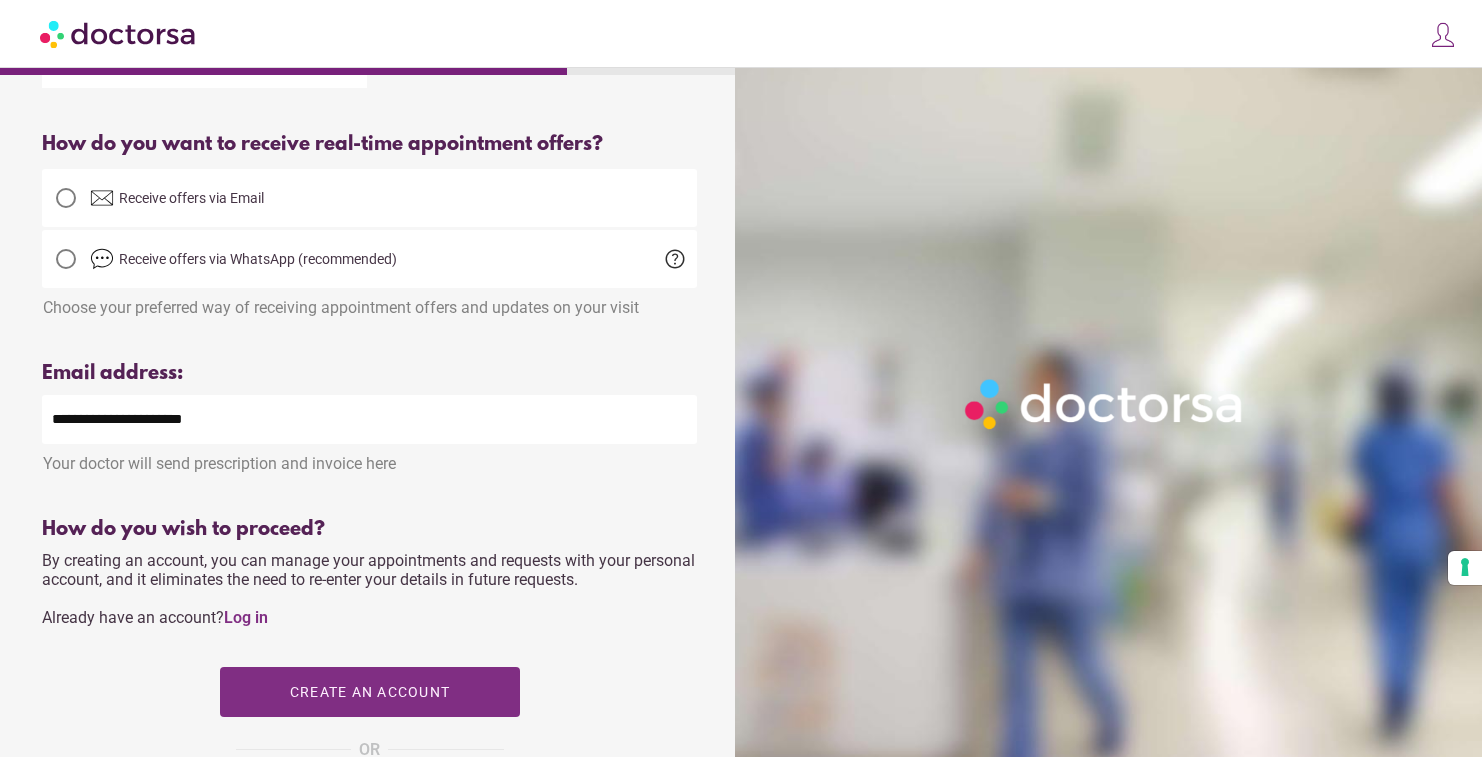 scroll, scrollTop: 480, scrollLeft: 0, axis: vertical 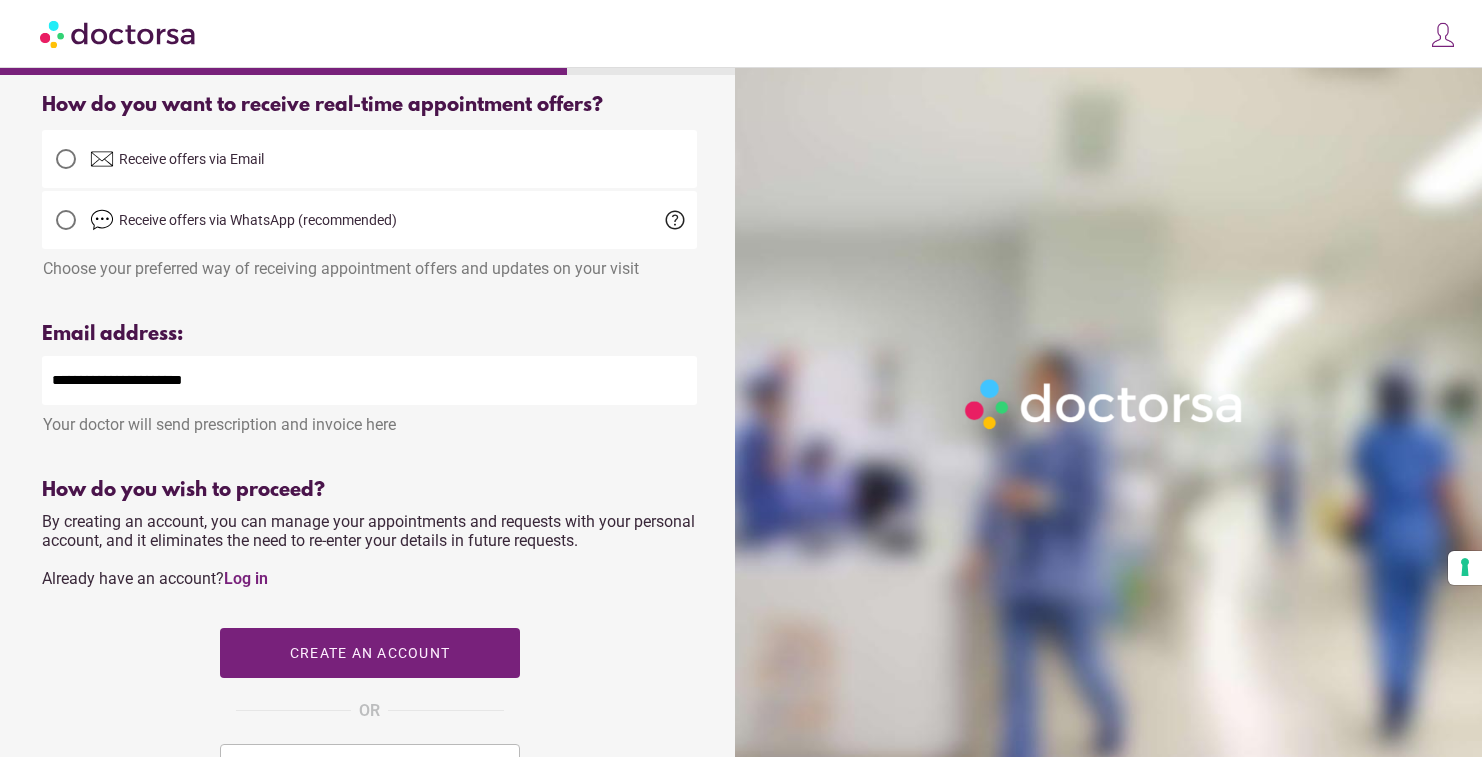 drag, startPoint x: 153, startPoint y: 387, endPoint x: -12, endPoint y: 374, distance: 165.51132 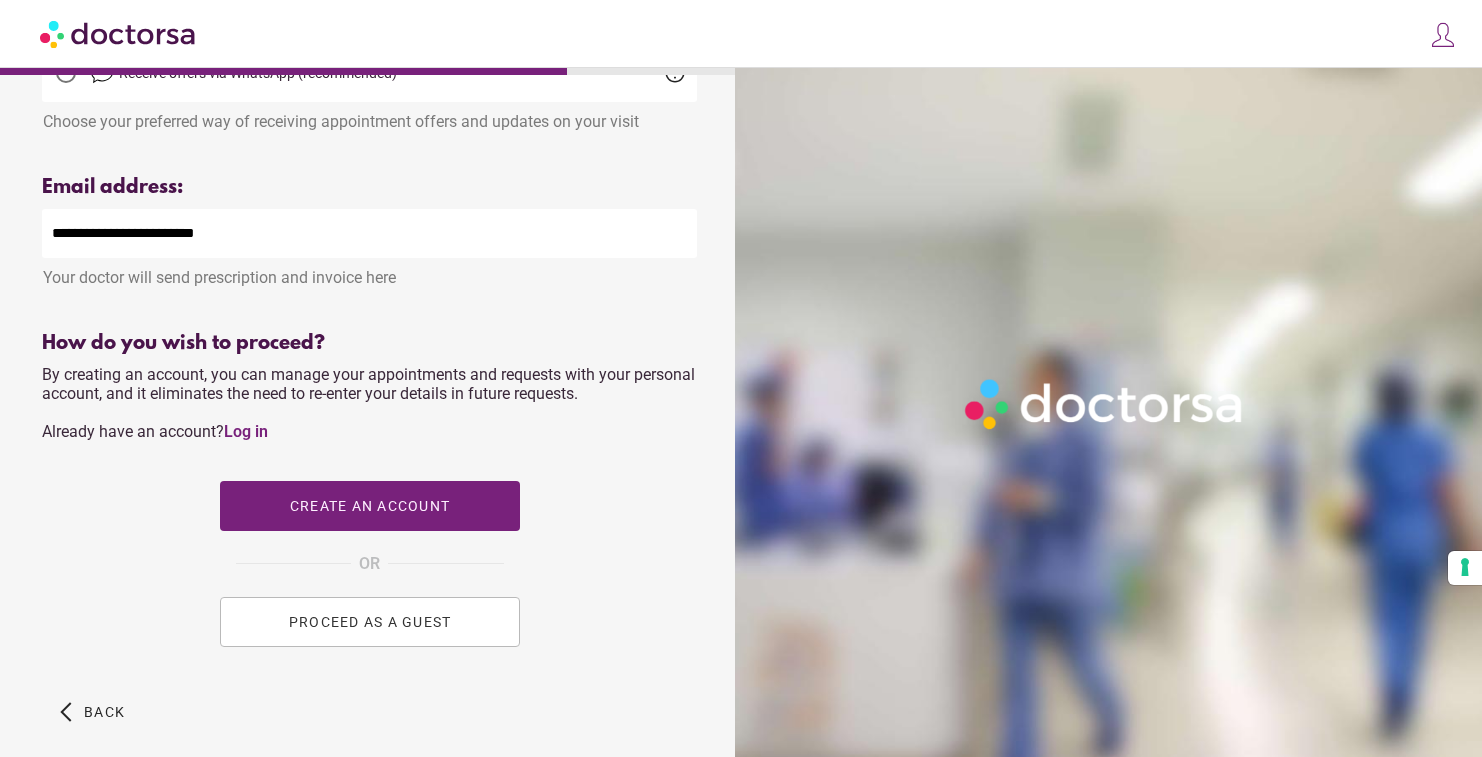 scroll, scrollTop: 652, scrollLeft: 0, axis: vertical 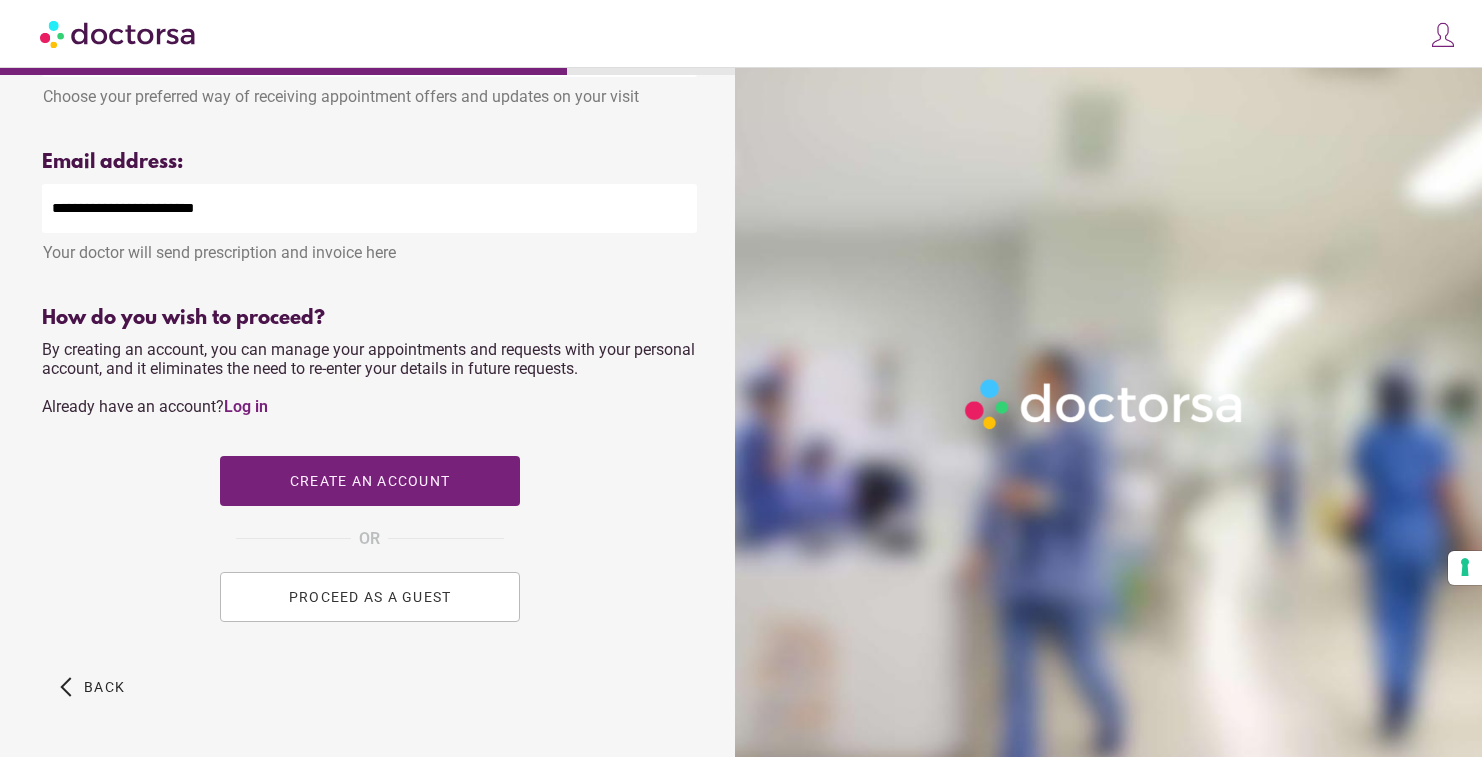 type on "**********" 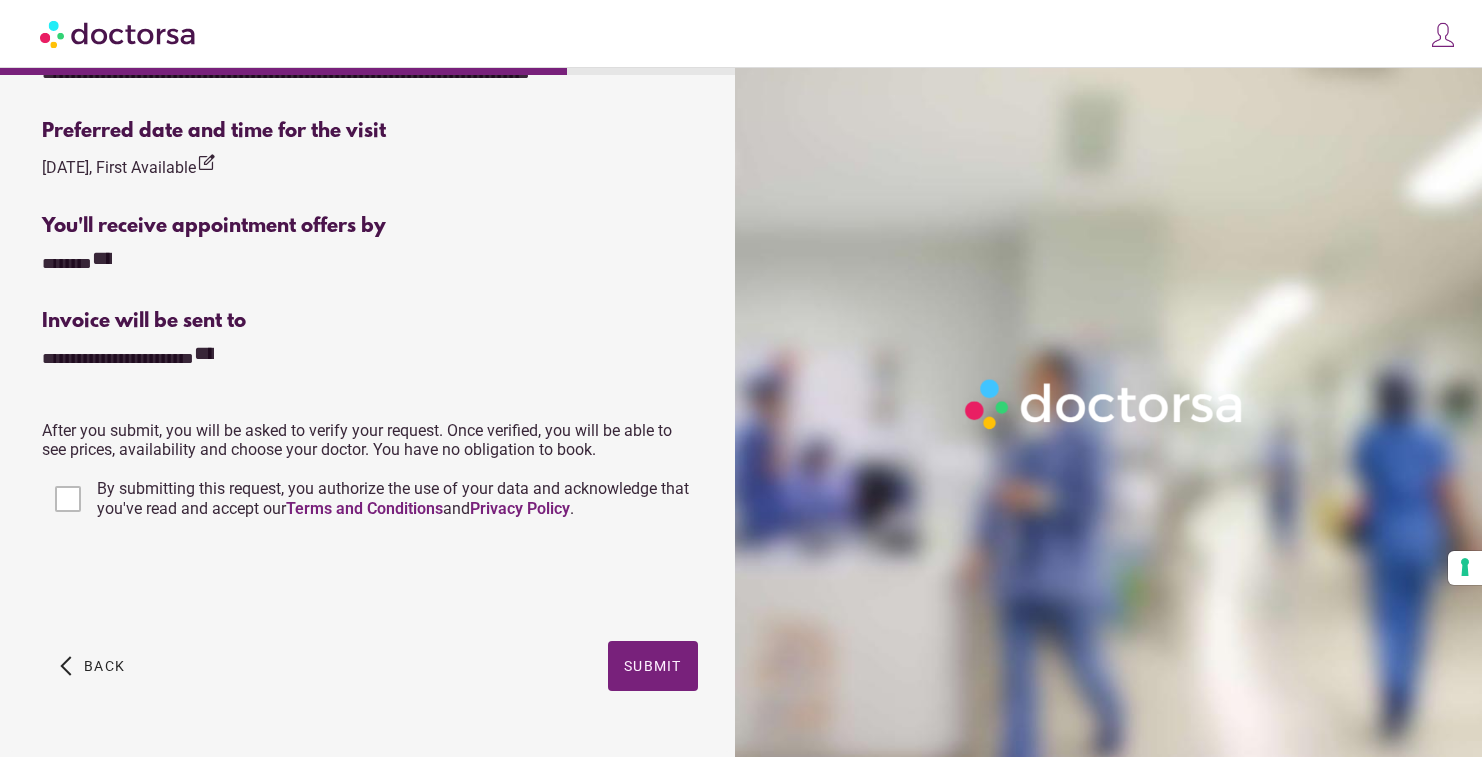 scroll, scrollTop: 659, scrollLeft: 0, axis: vertical 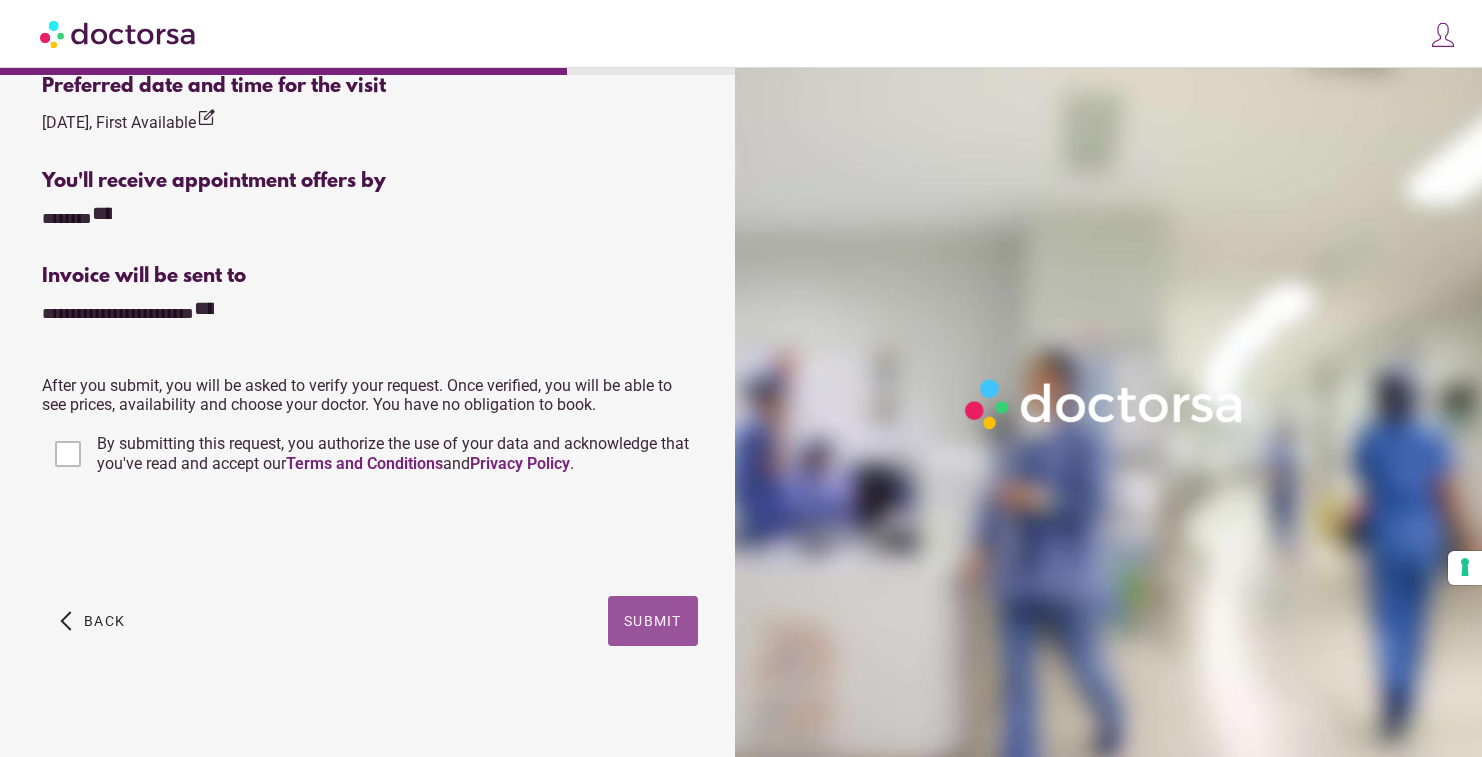click on "Submit" at bounding box center (653, 621) 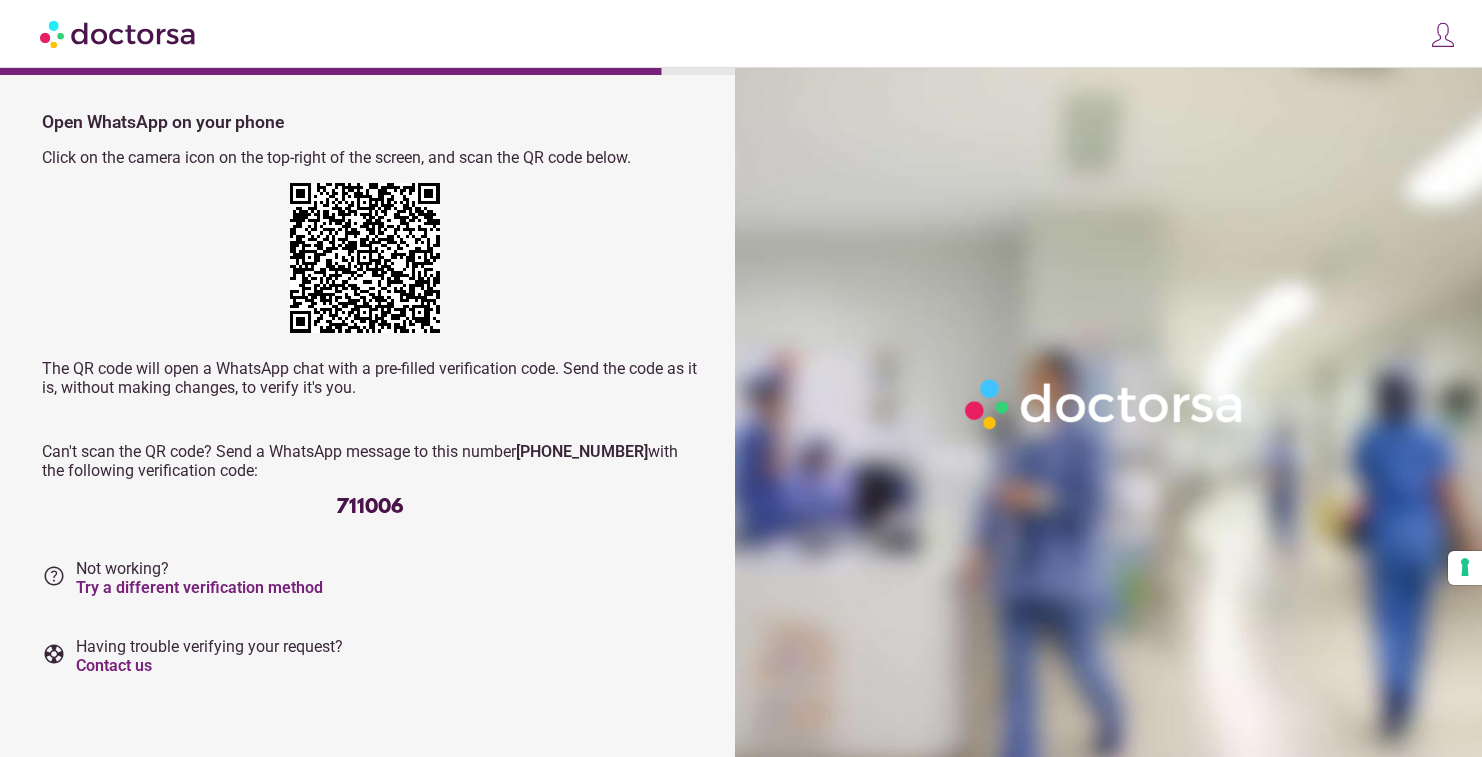 scroll, scrollTop: 0, scrollLeft: 0, axis: both 